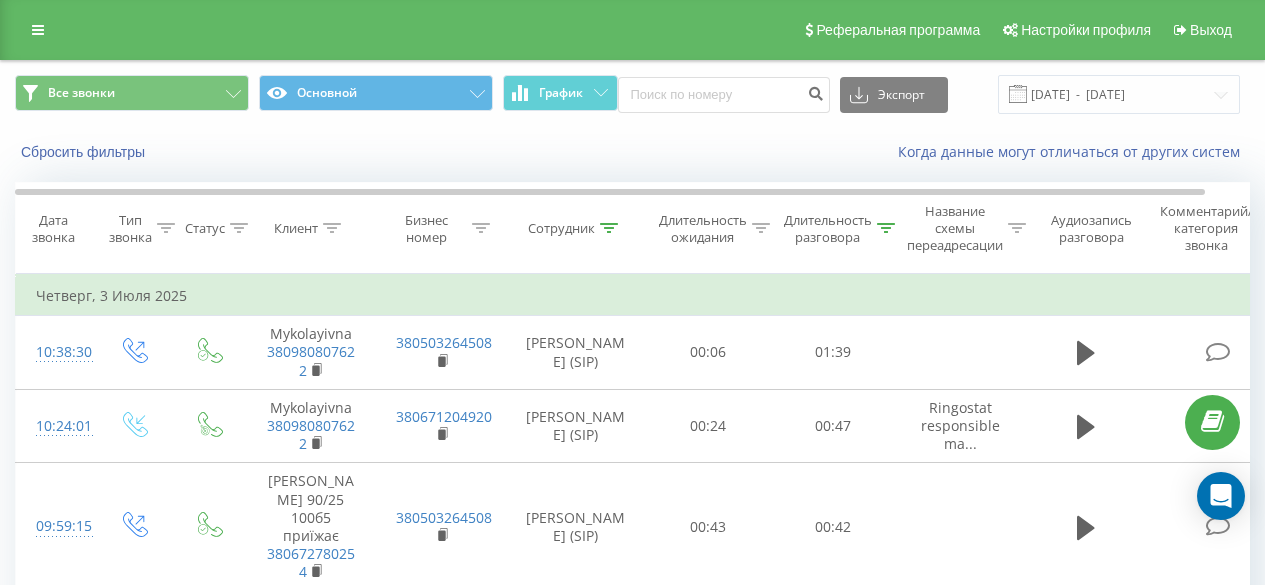 scroll, scrollTop: 0, scrollLeft: 0, axis: both 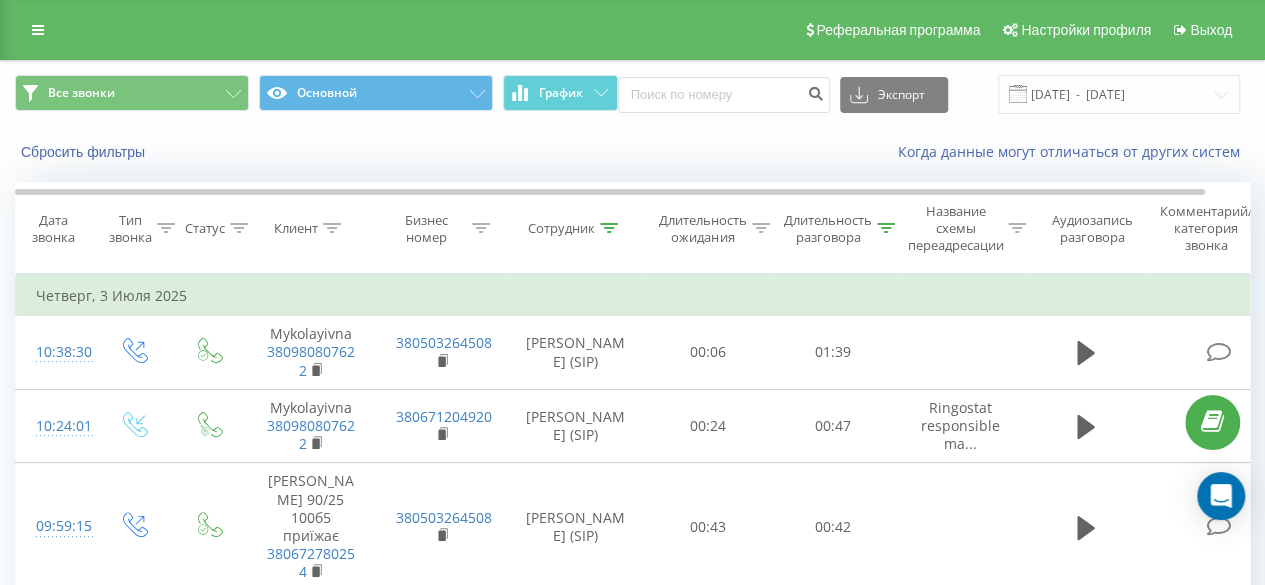 click 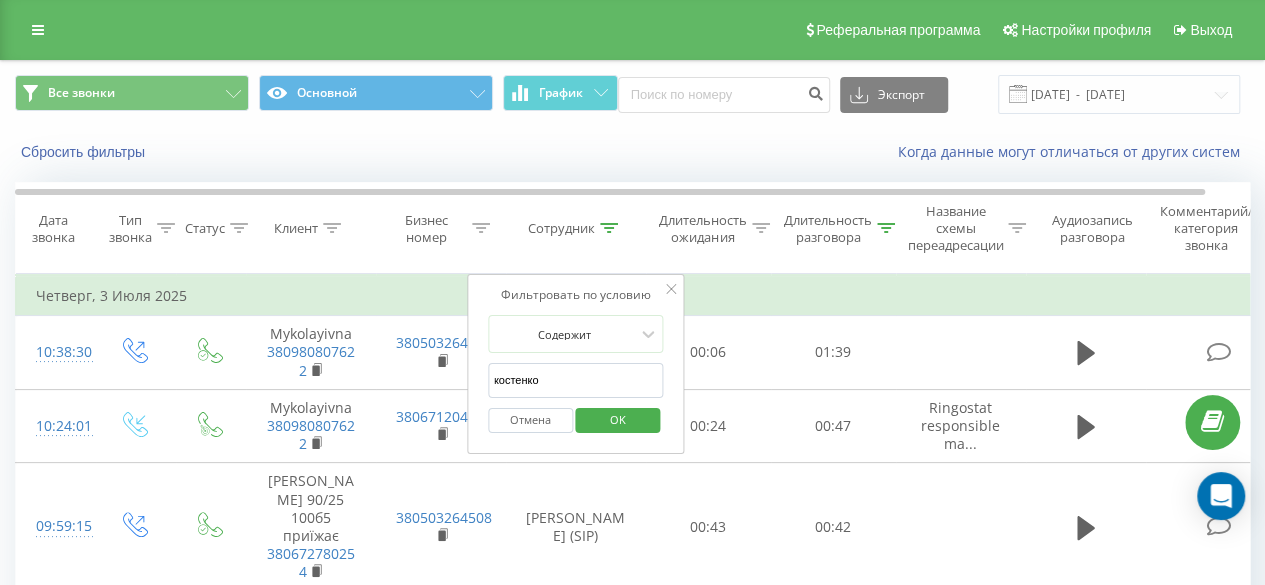 click on "OK" at bounding box center [618, 419] 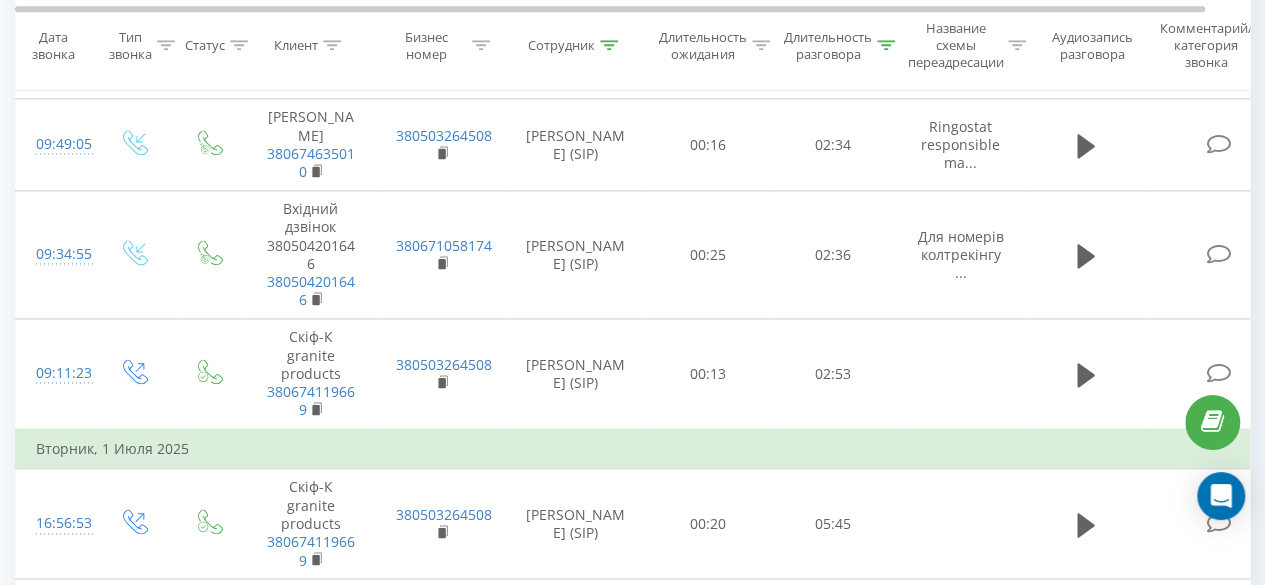 scroll, scrollTop: 2284, scrollLeft: 0, axis: vertical 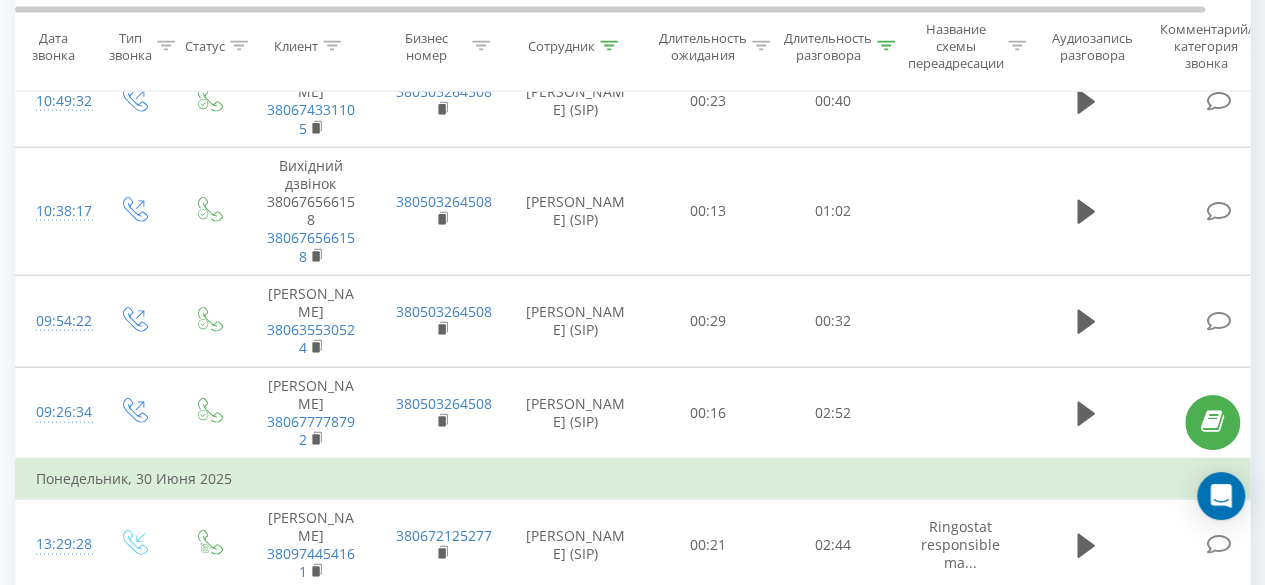 click on "1" at bounding box center [923, 764] 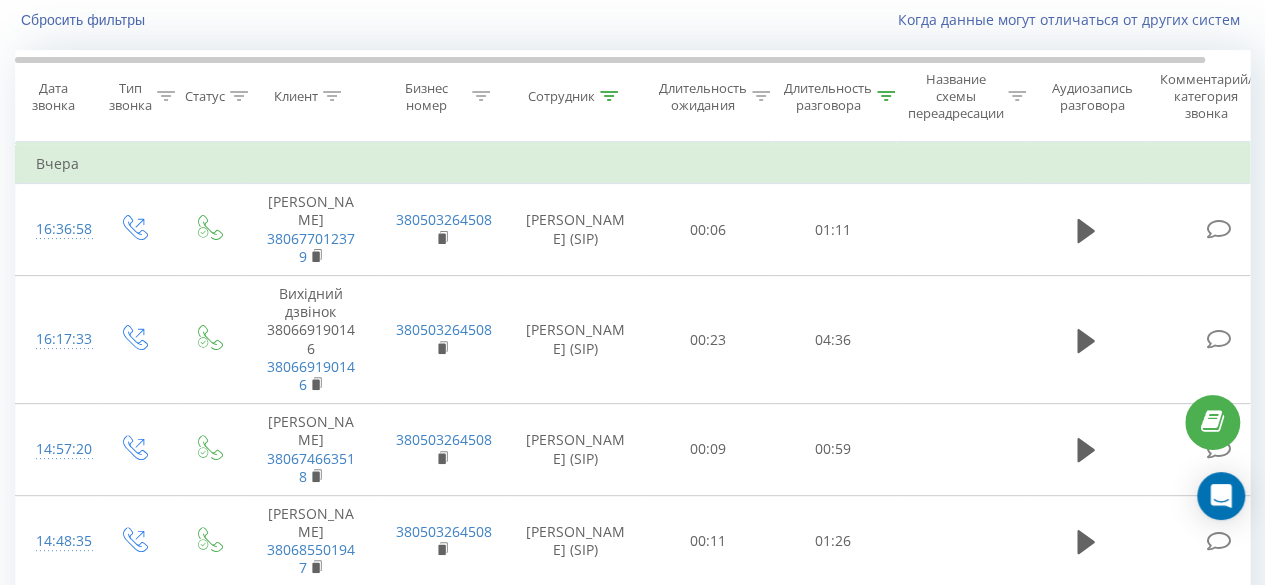 scroll, scrollTop: 0, scrollLeft: 0, axis: both 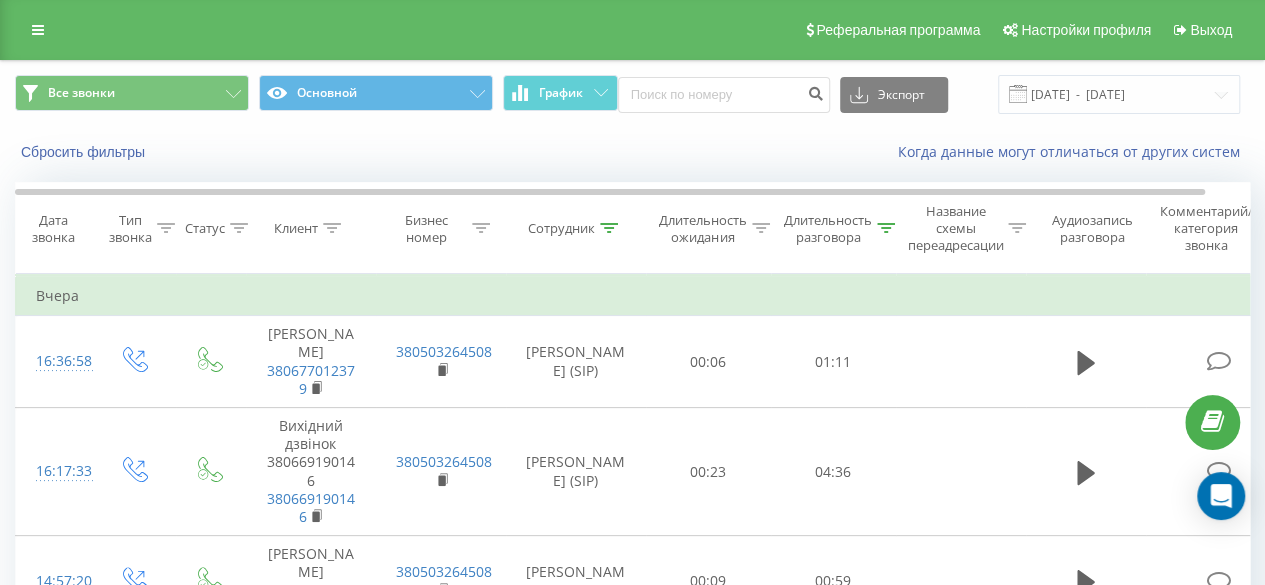 click 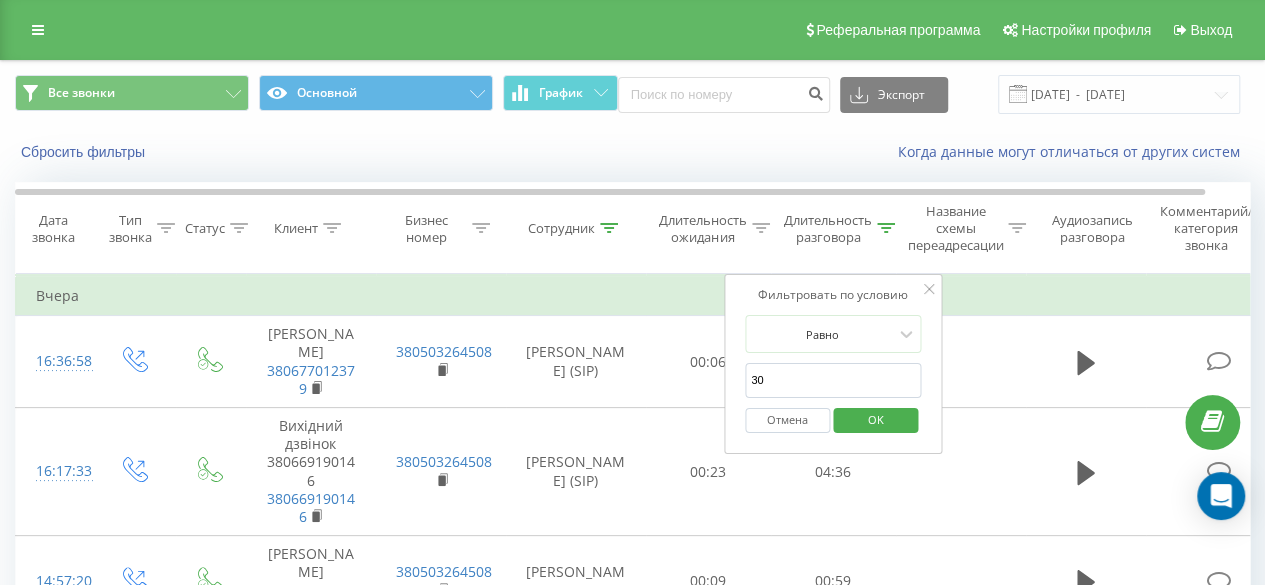 click on "OK" at bounding box center [876, 419] 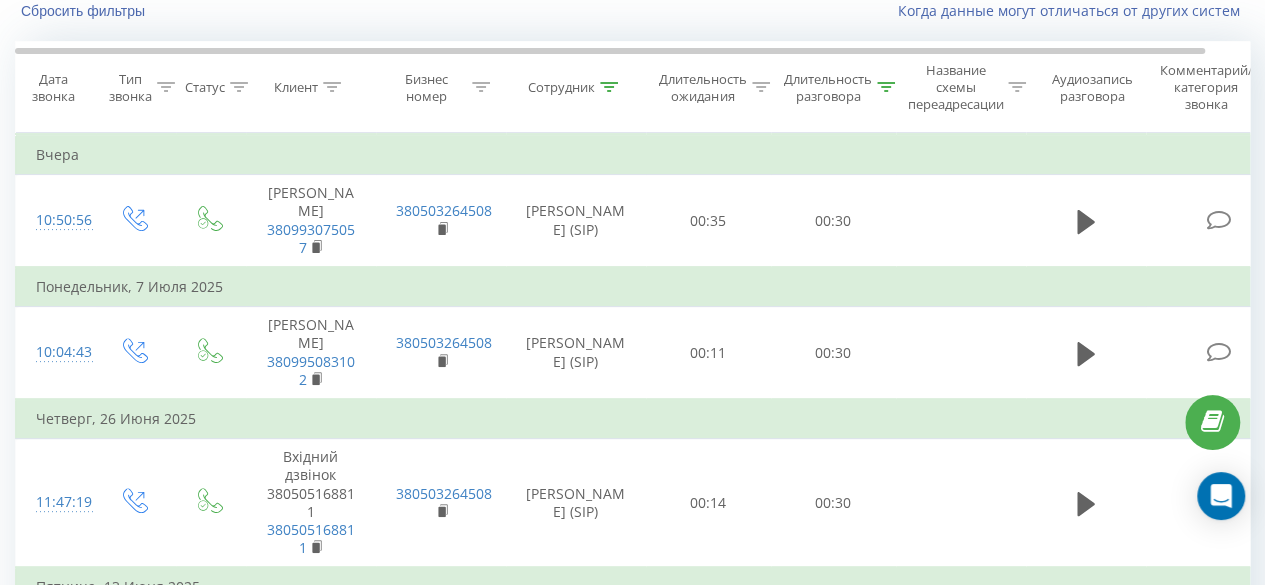 scroll, scrollTop: 135, scrollLeft: 0, axis: vertical 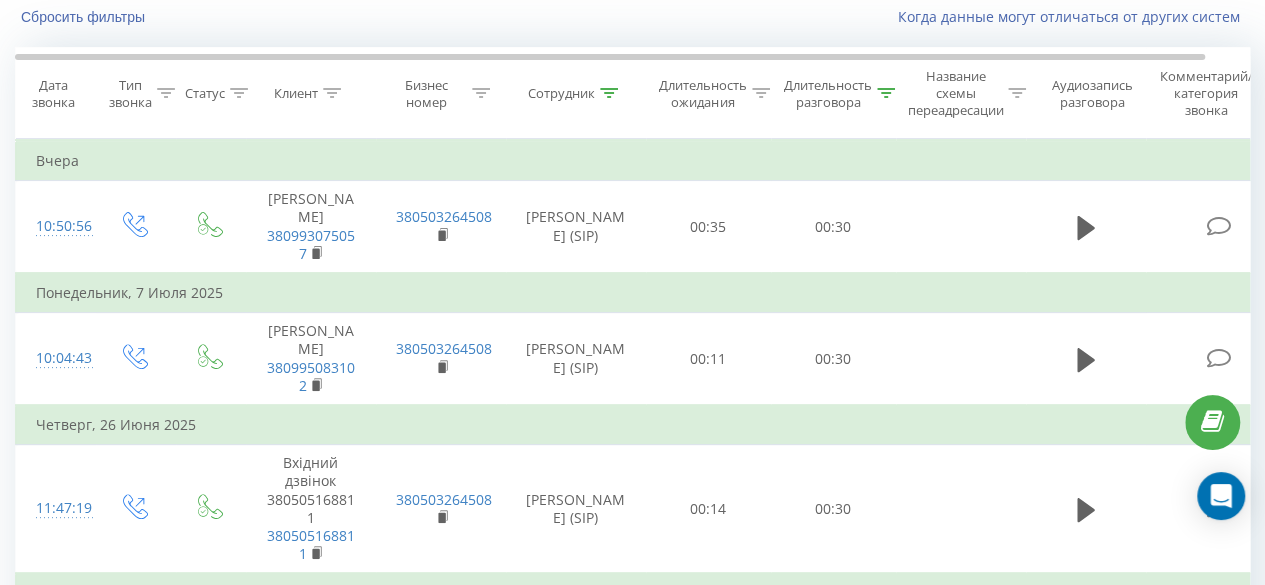 click 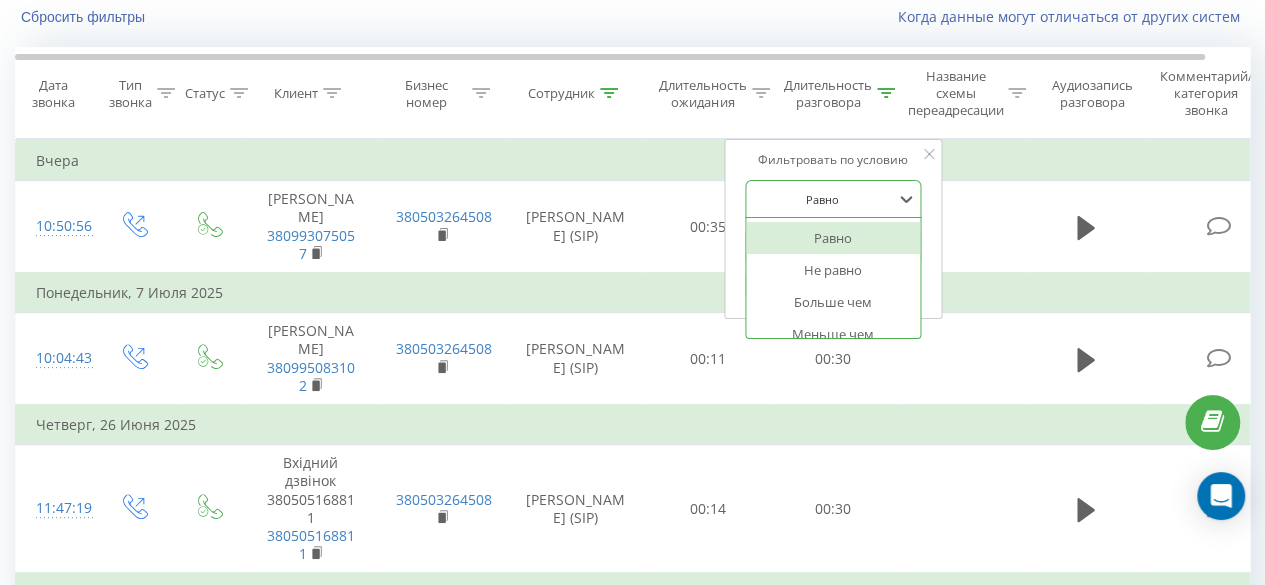 click on "Равно" at bounding box center [833, 199] 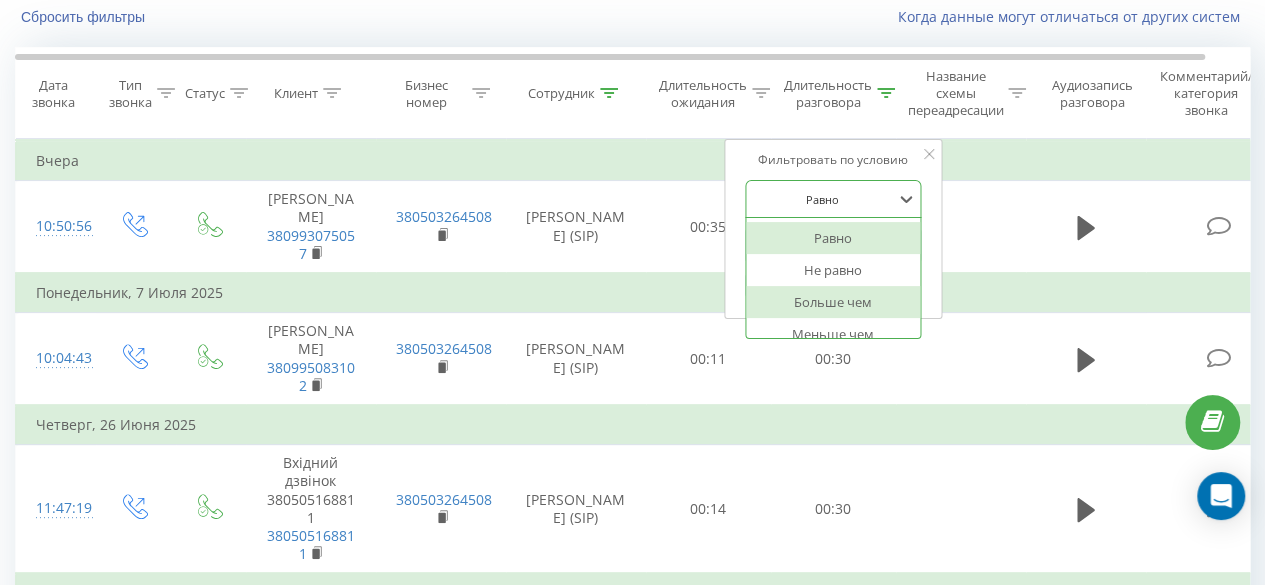 click on "Больше чем" at bounding box center [833, 302] 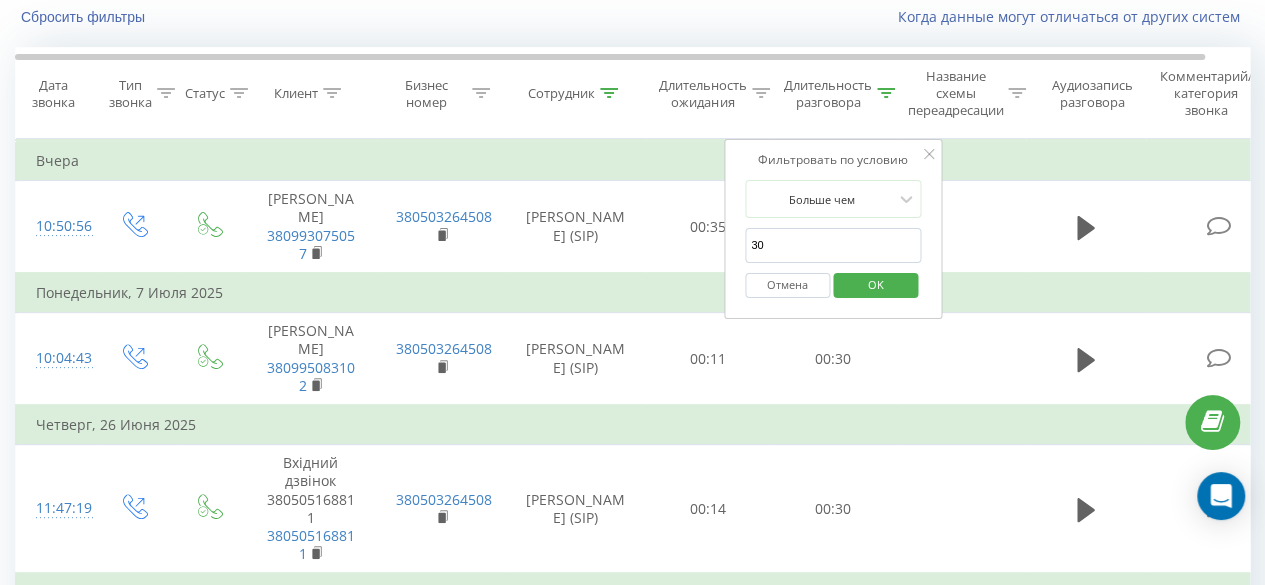 click on "OK" at bounding box center (876, 284) 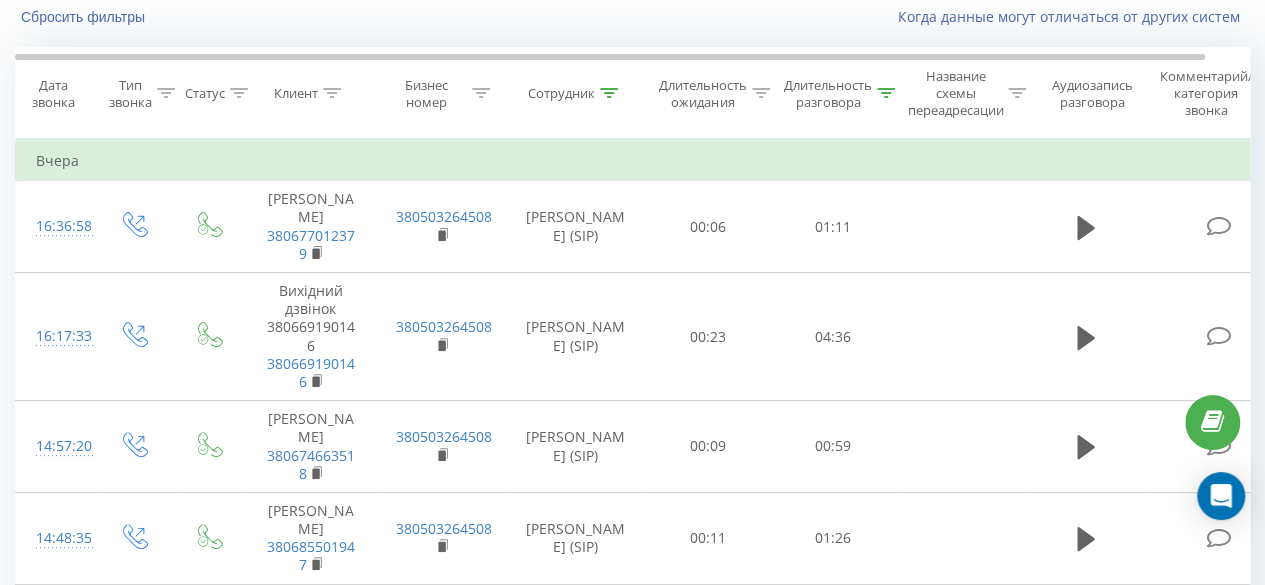 click 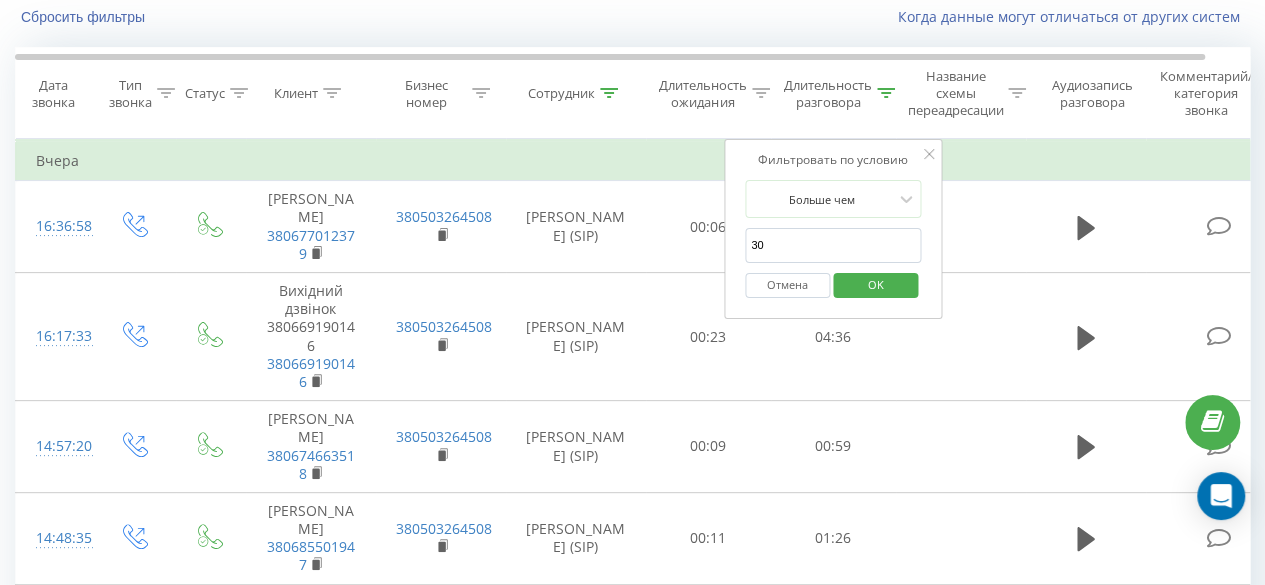 click 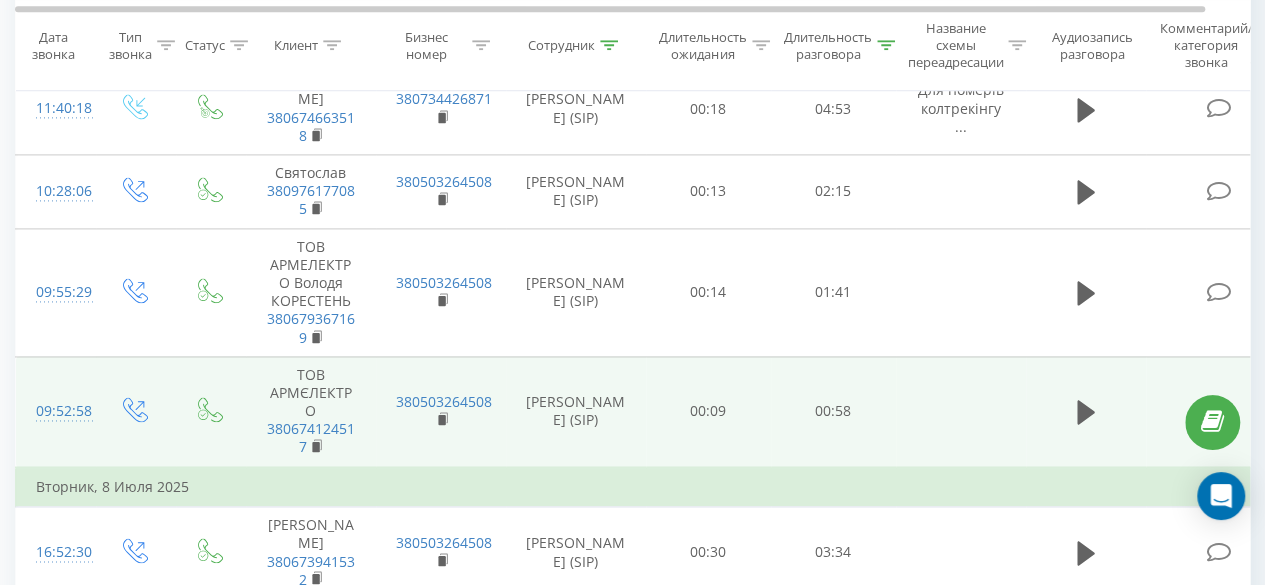 scroll, scrollTop: 1334, scrollLeft: 0, axis: vertical 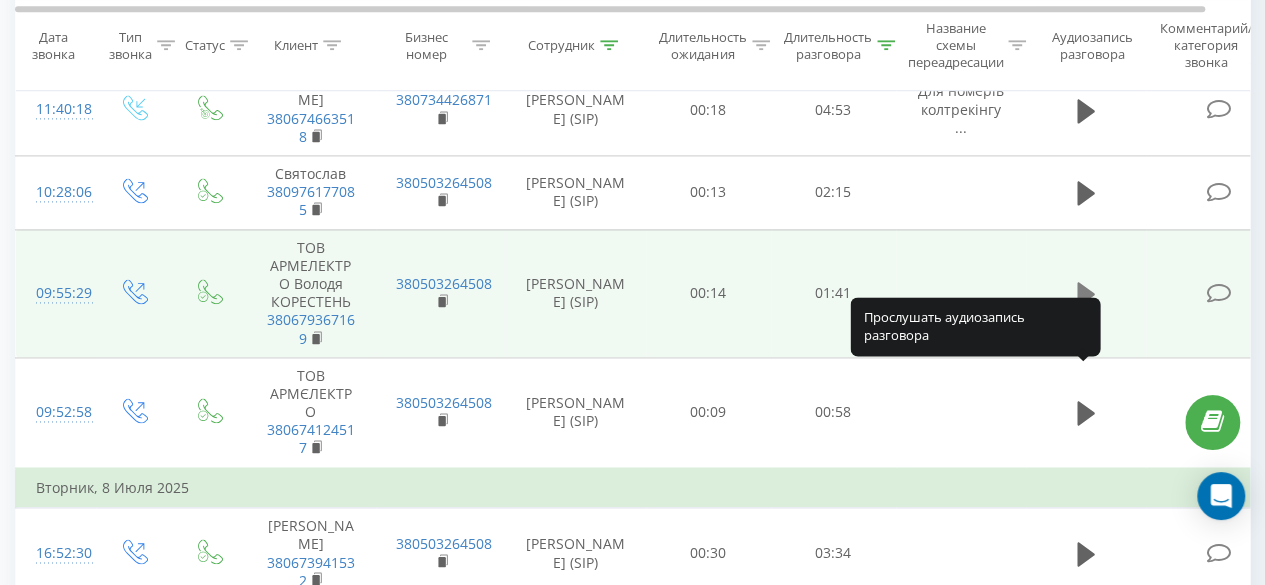click 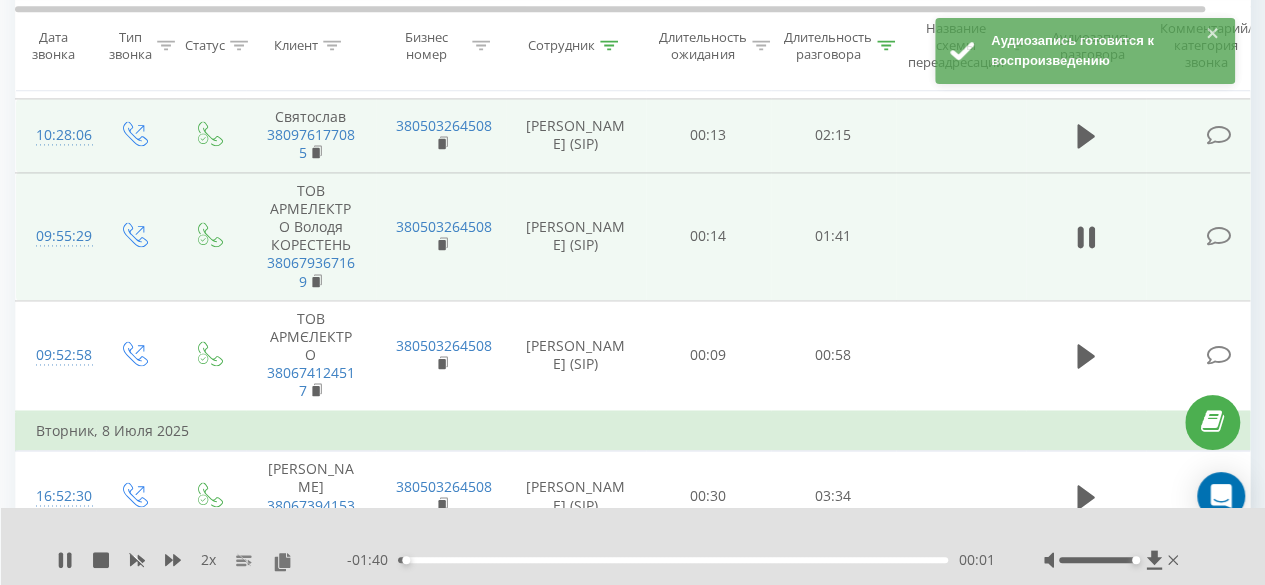 scroll, scrollTop: 1417, scrollLeft: 0, axis: vertical 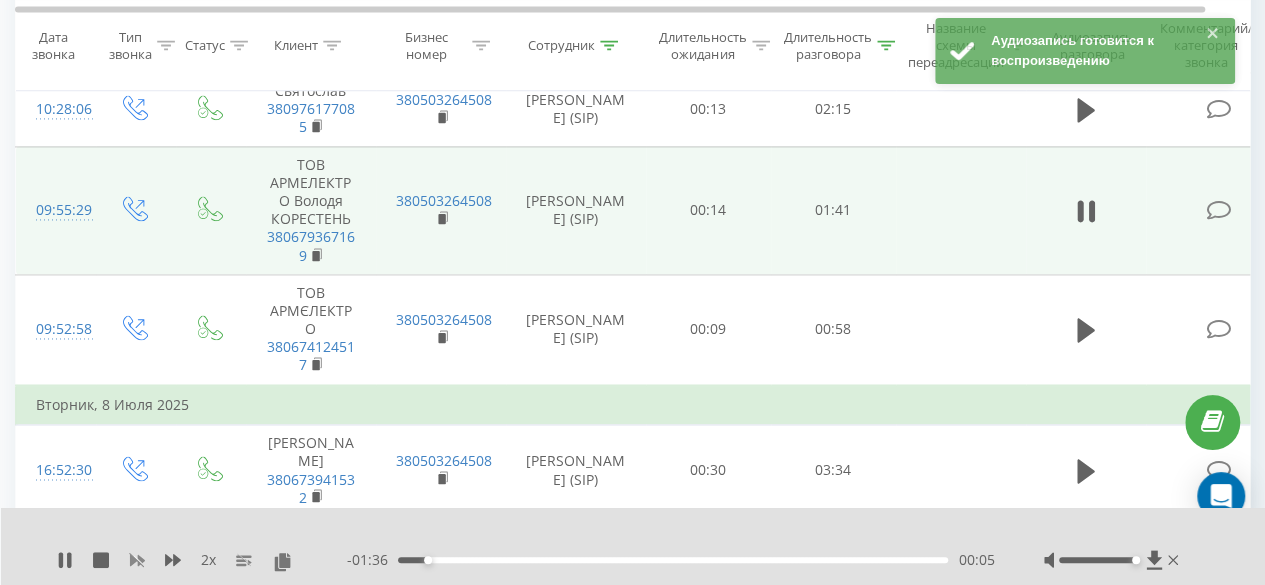 click 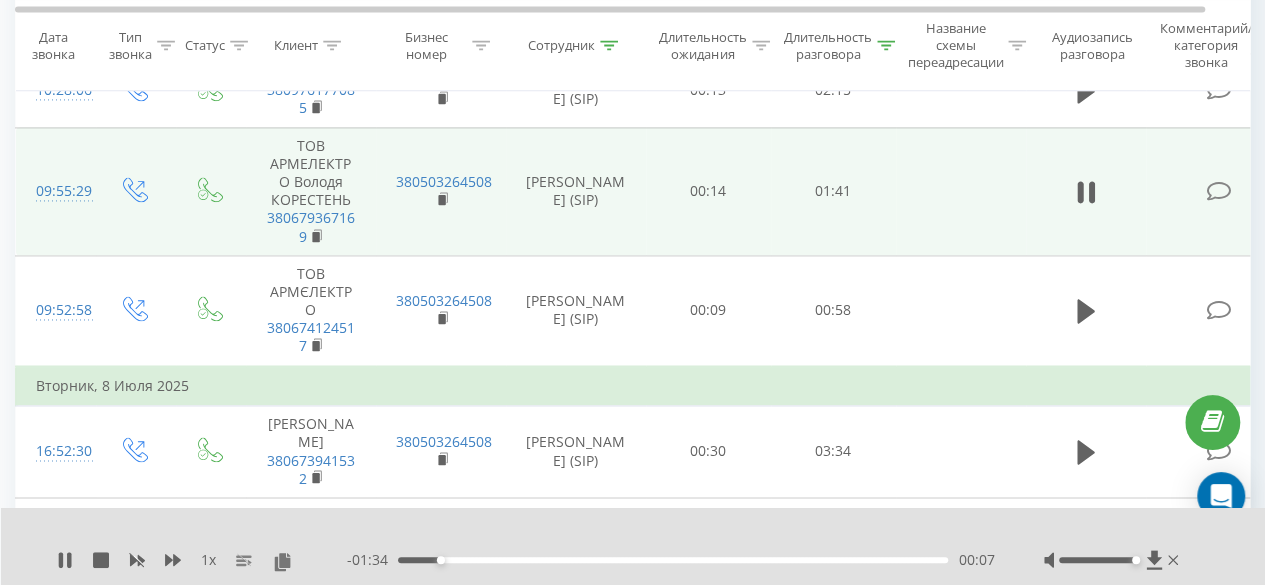 scroll, scrollTop: 1437, scrollLeft: 0, axis: vertical 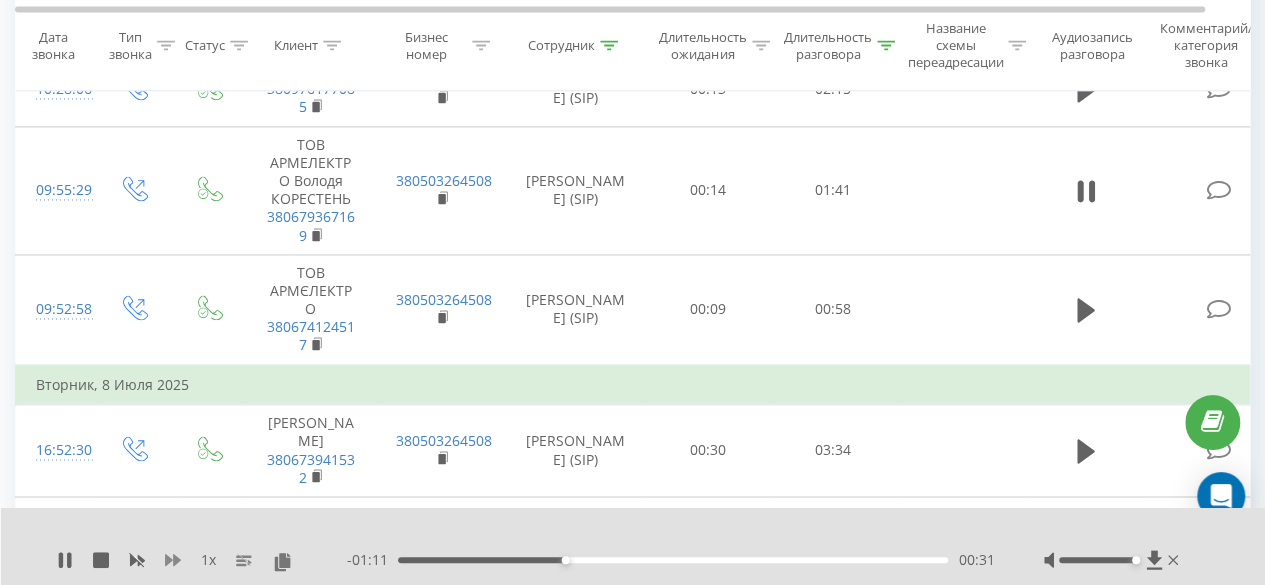 click 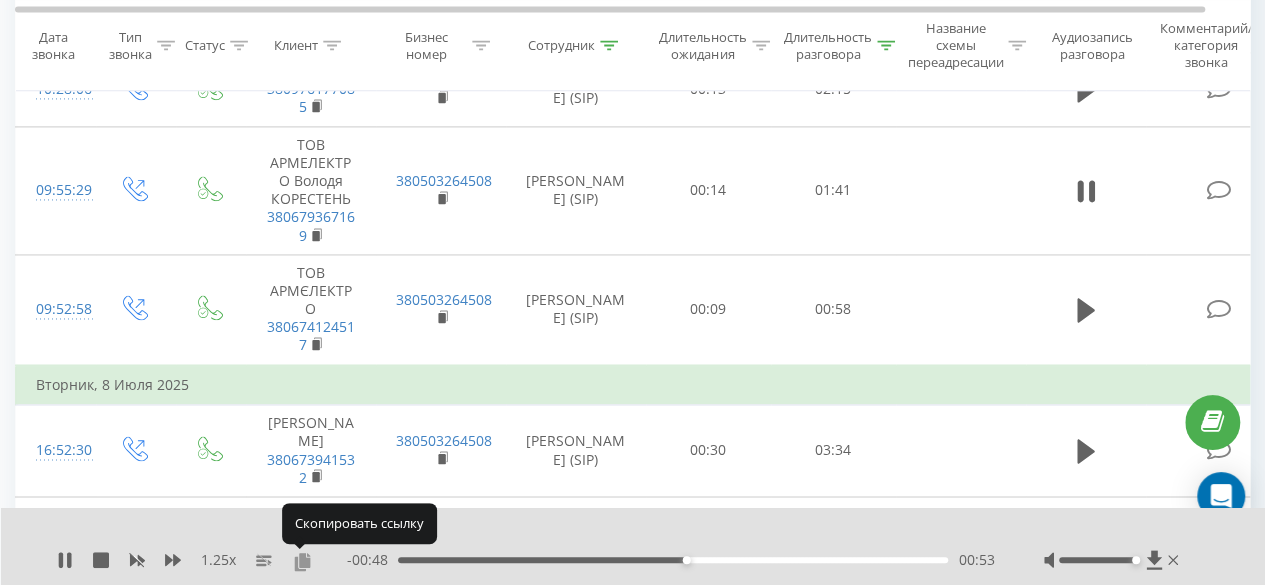click at bounding box center (302, 561) 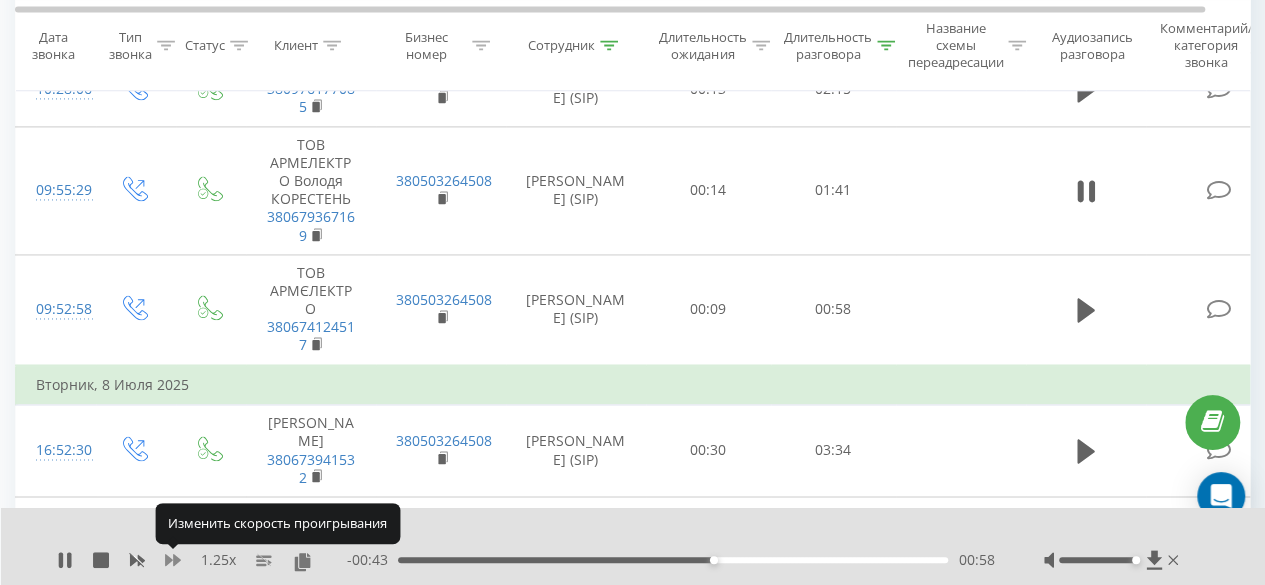 click 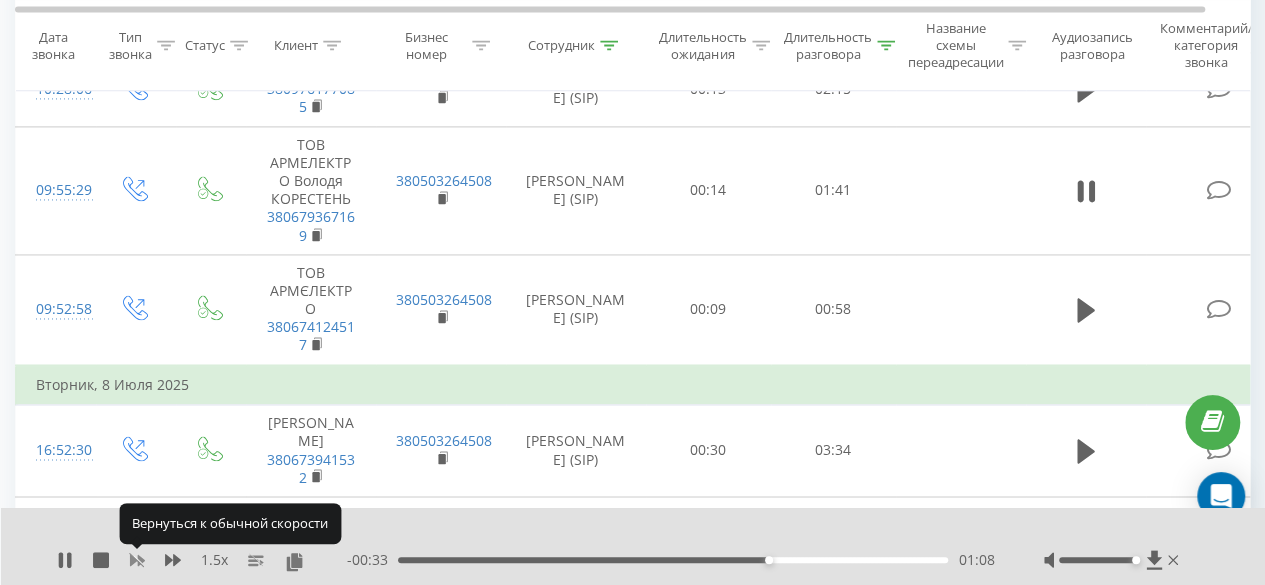 click 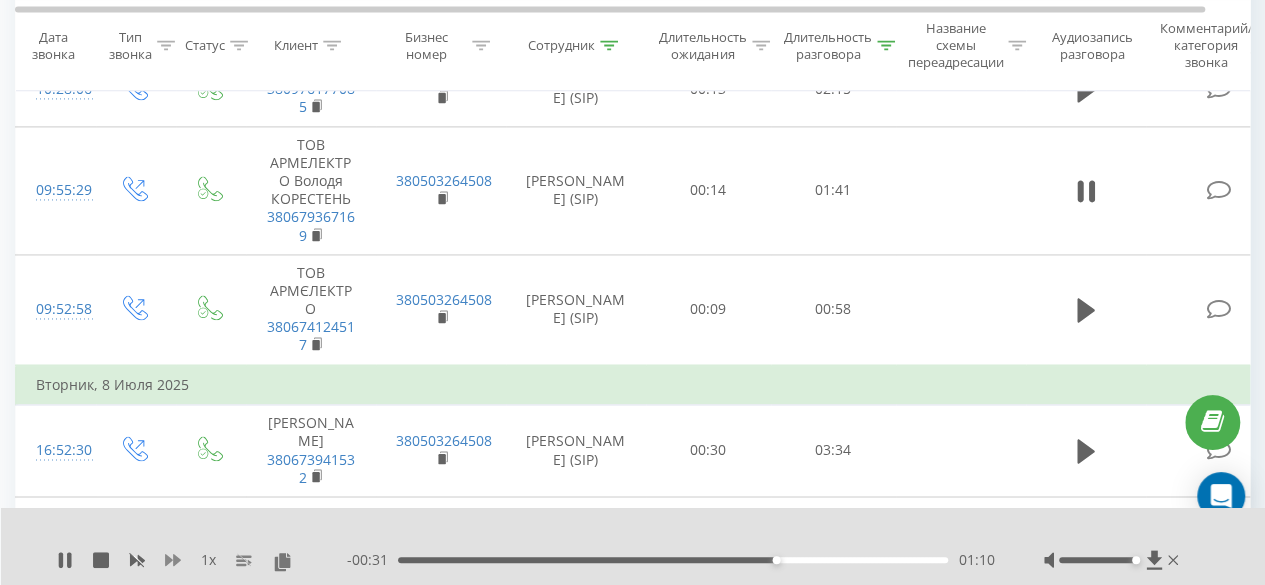 click 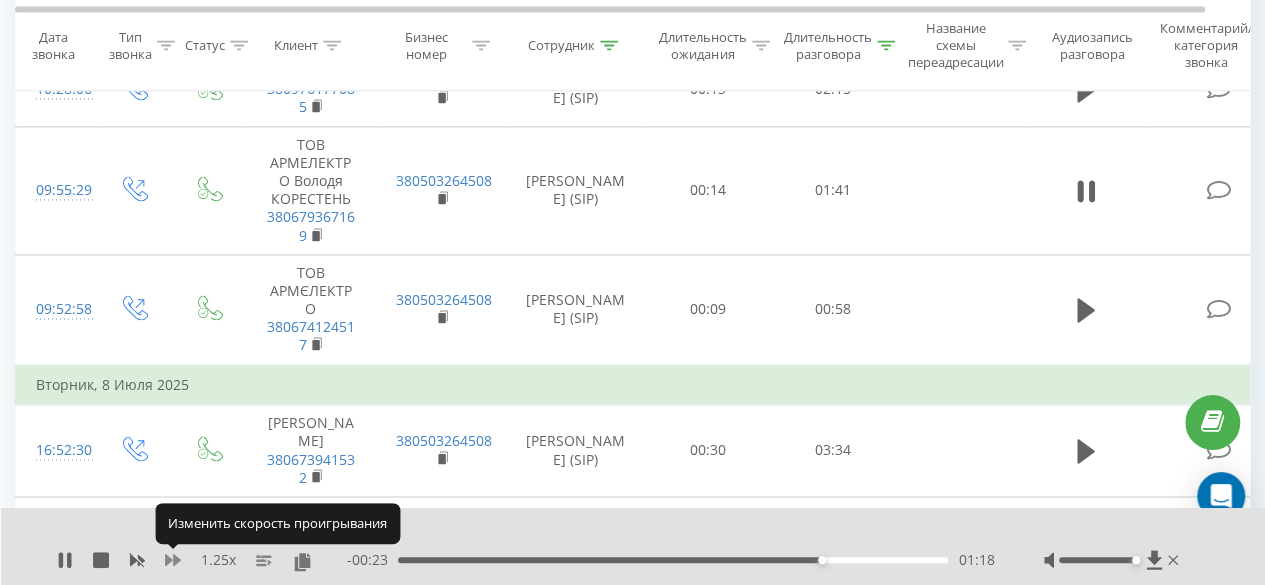 click 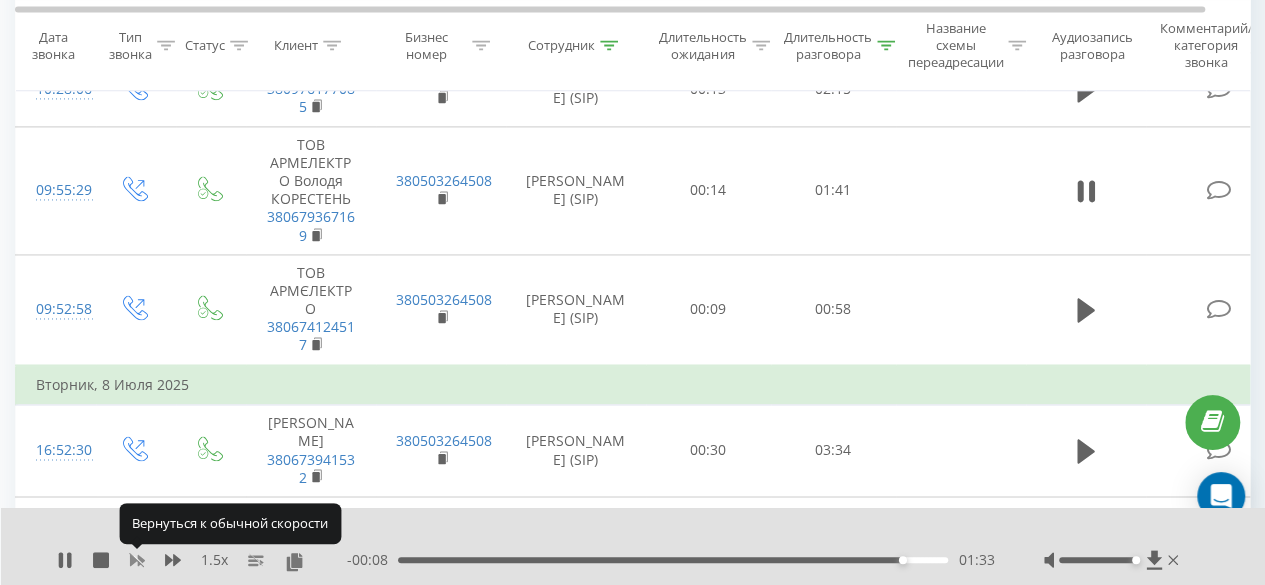 click 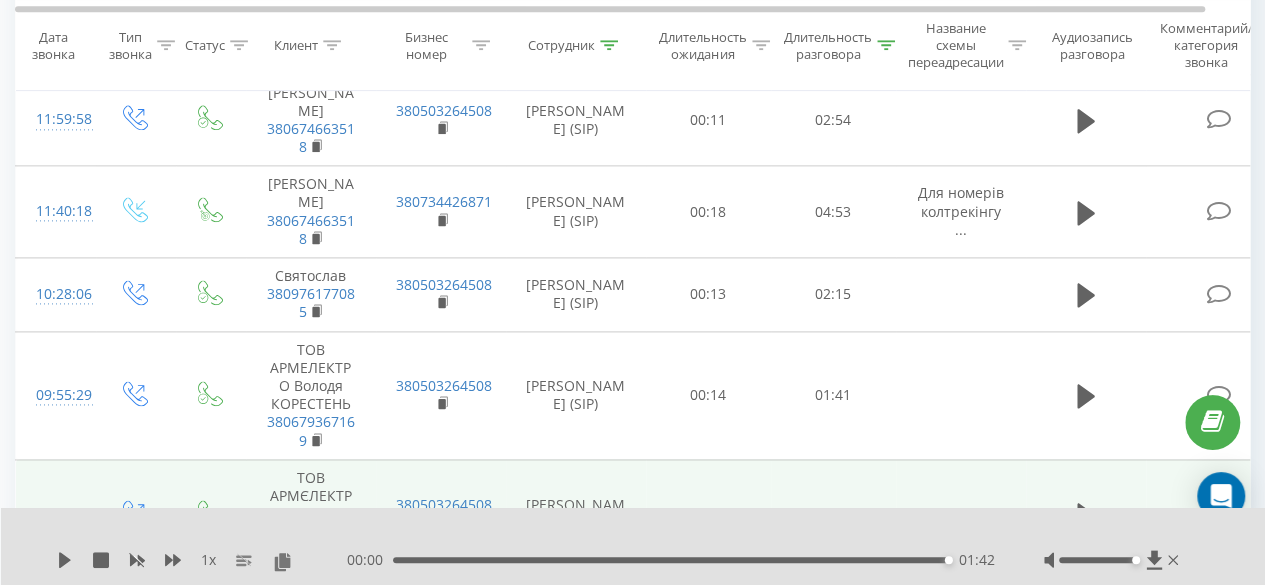 scroll, scrollTop: 1231, scrollLeft: 0, axis: vertical 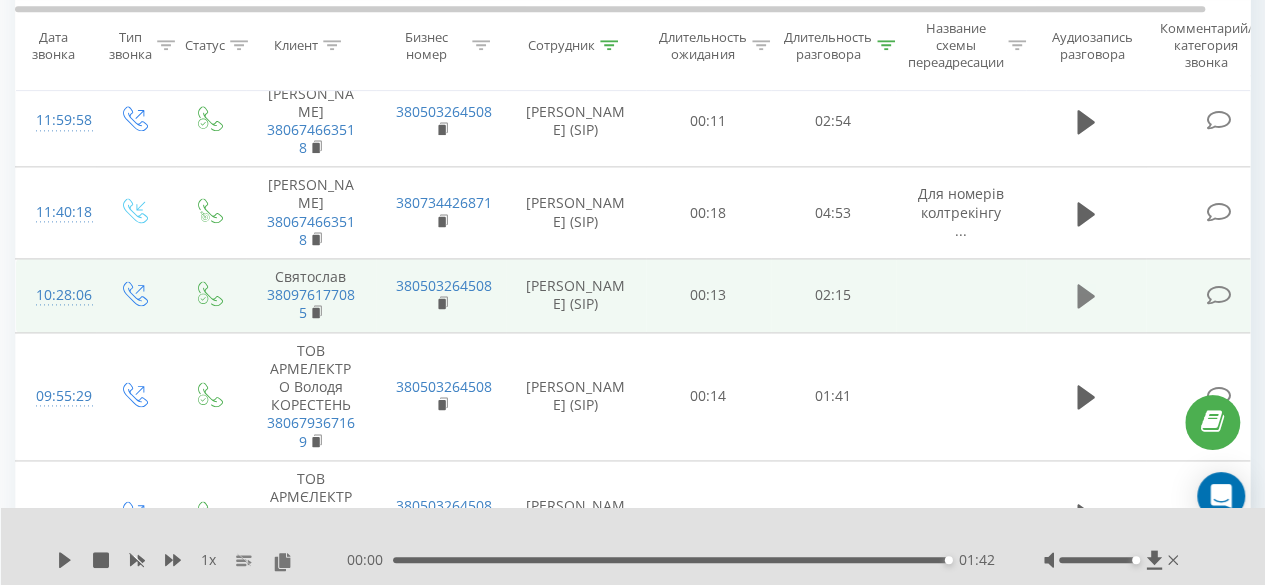click 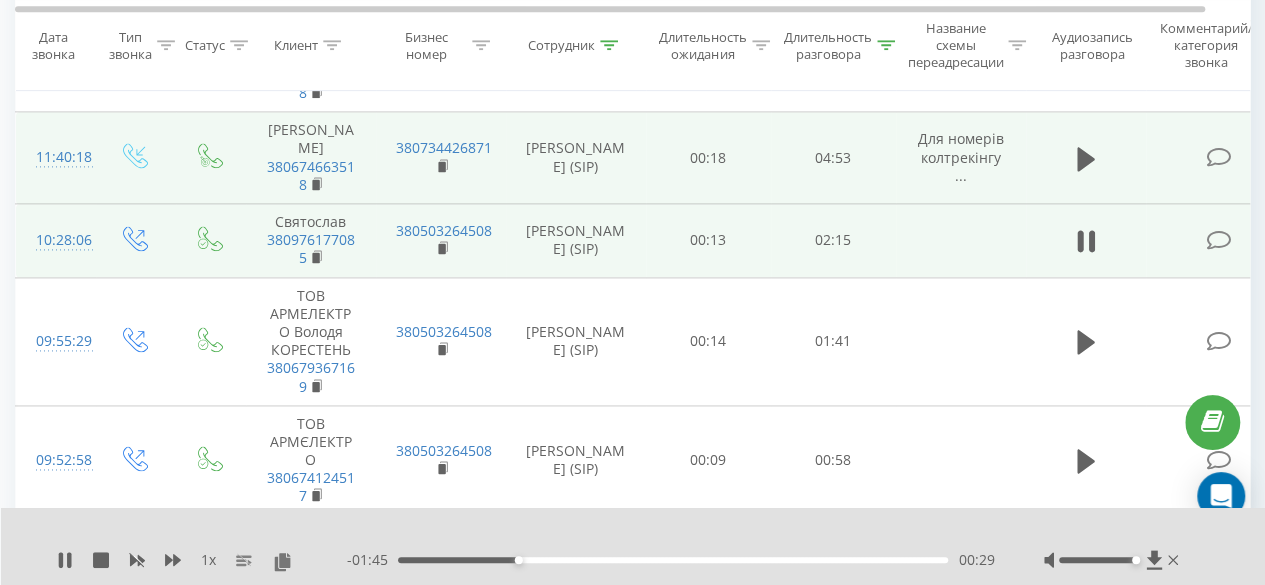 scroll, scrollTop: 1287, scrollLeft: 0, axis: vertical 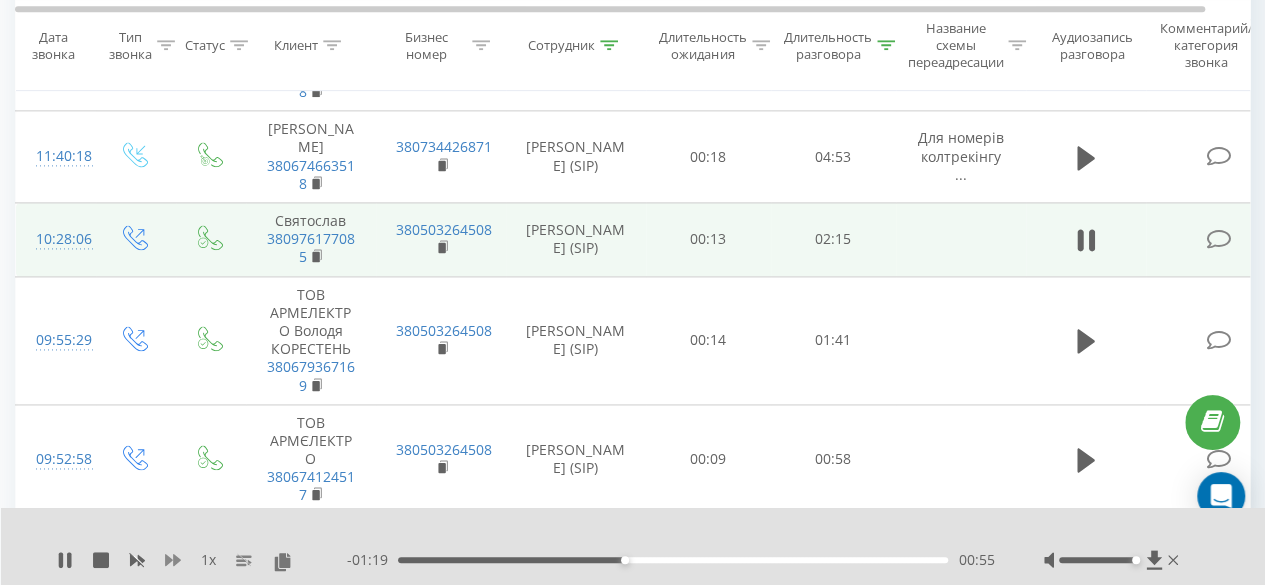 click 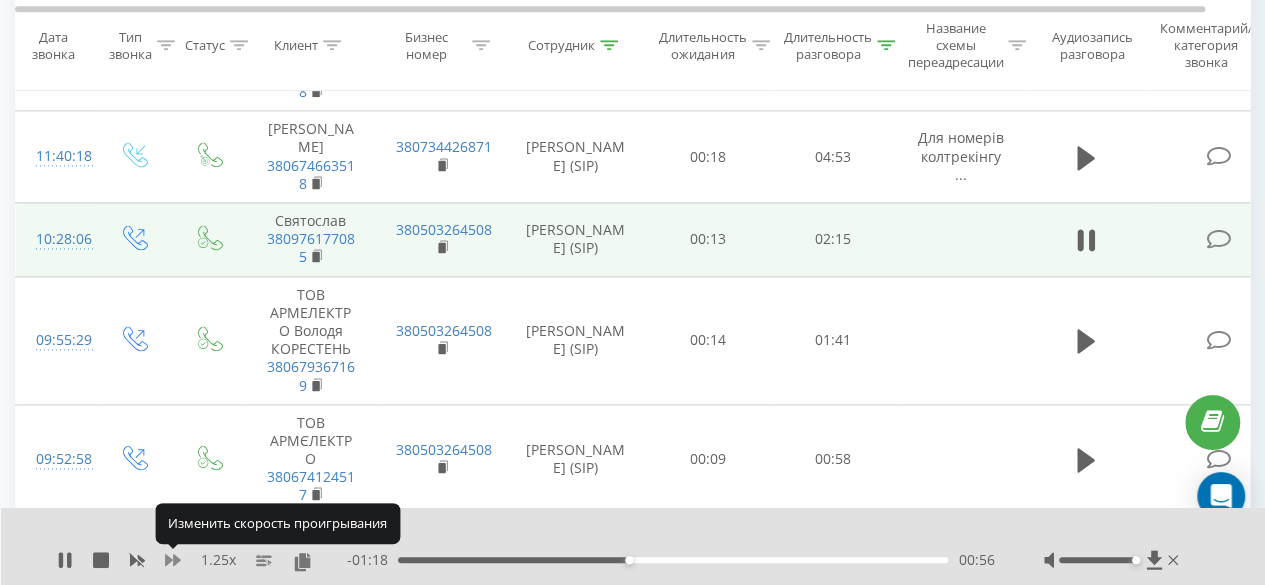 click 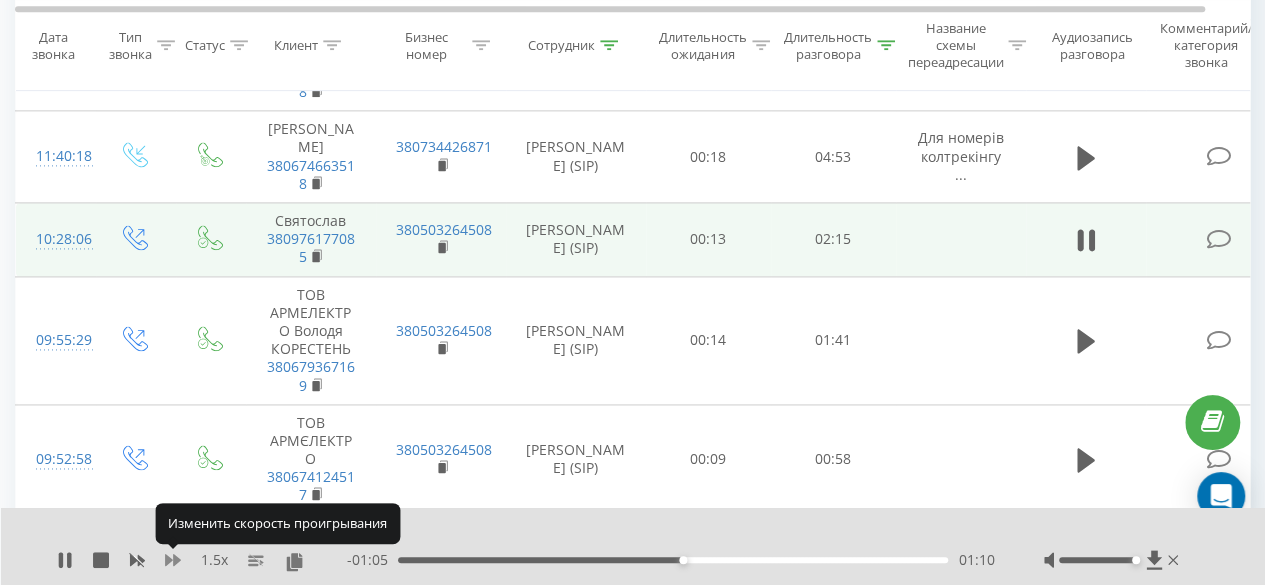 click 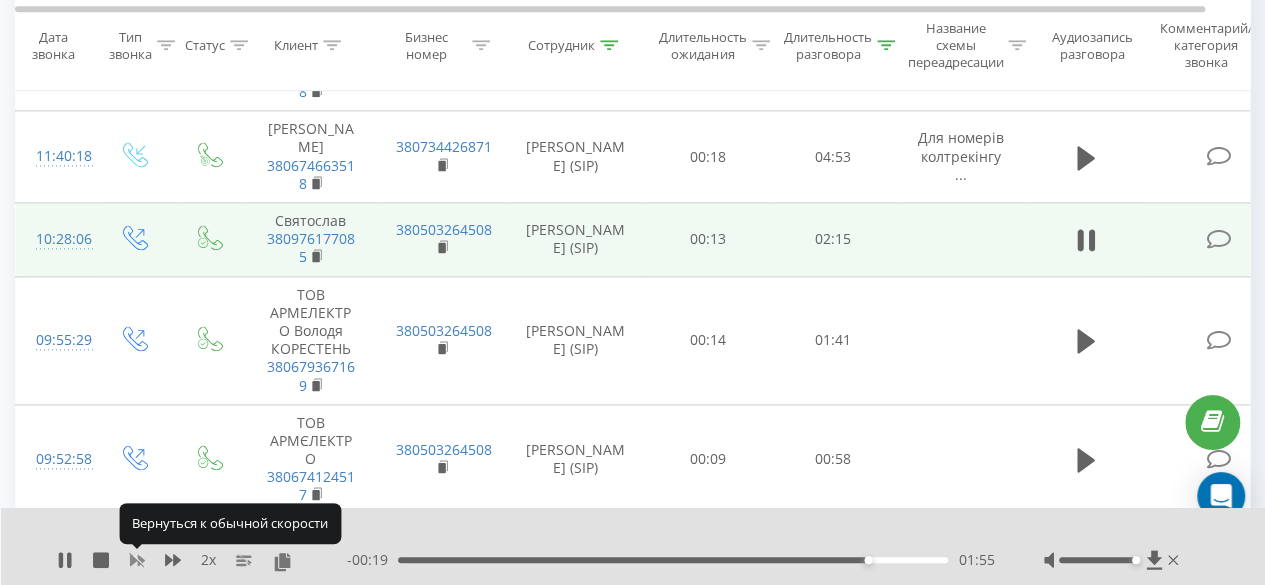 click 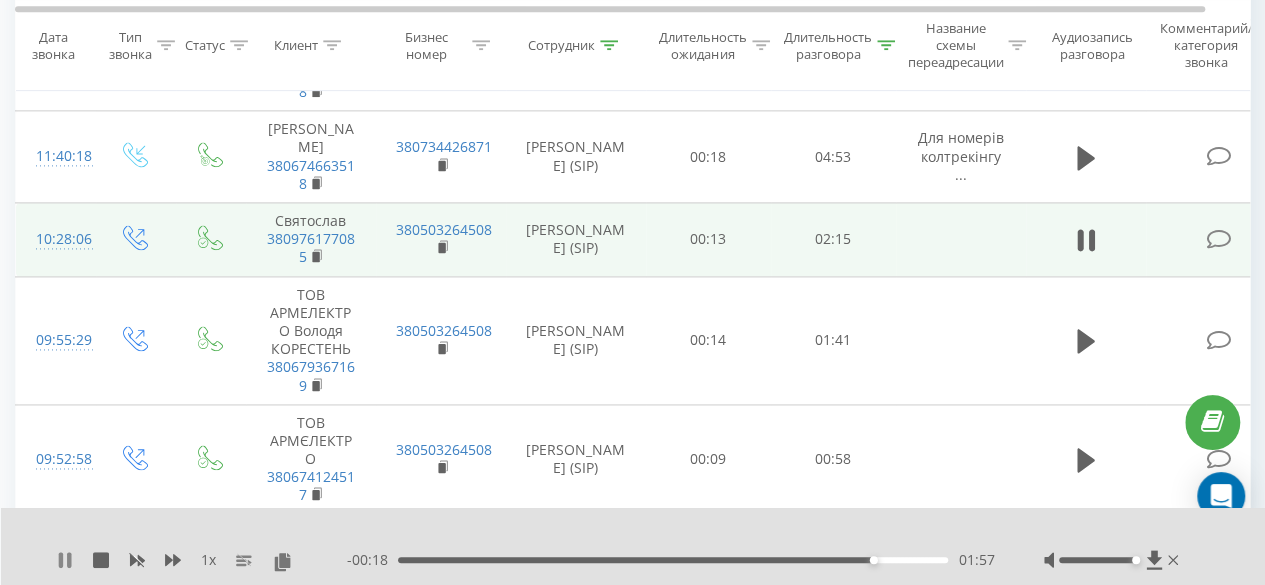 click 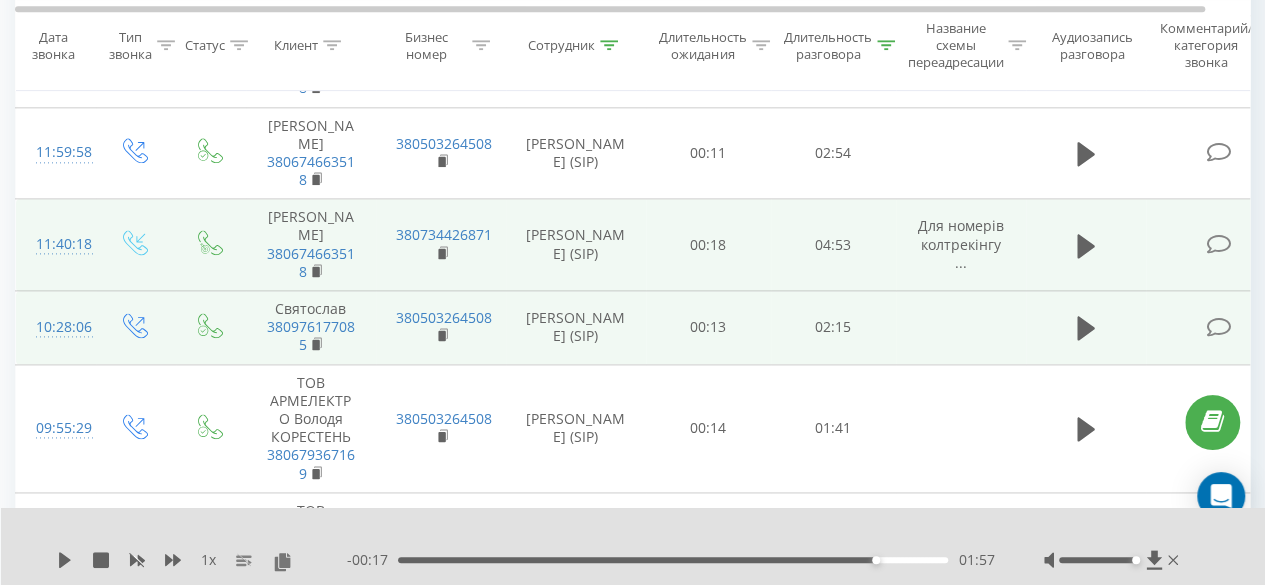 scroll, scrollTop: 1198, scrollLeft: 0, axis: vertical 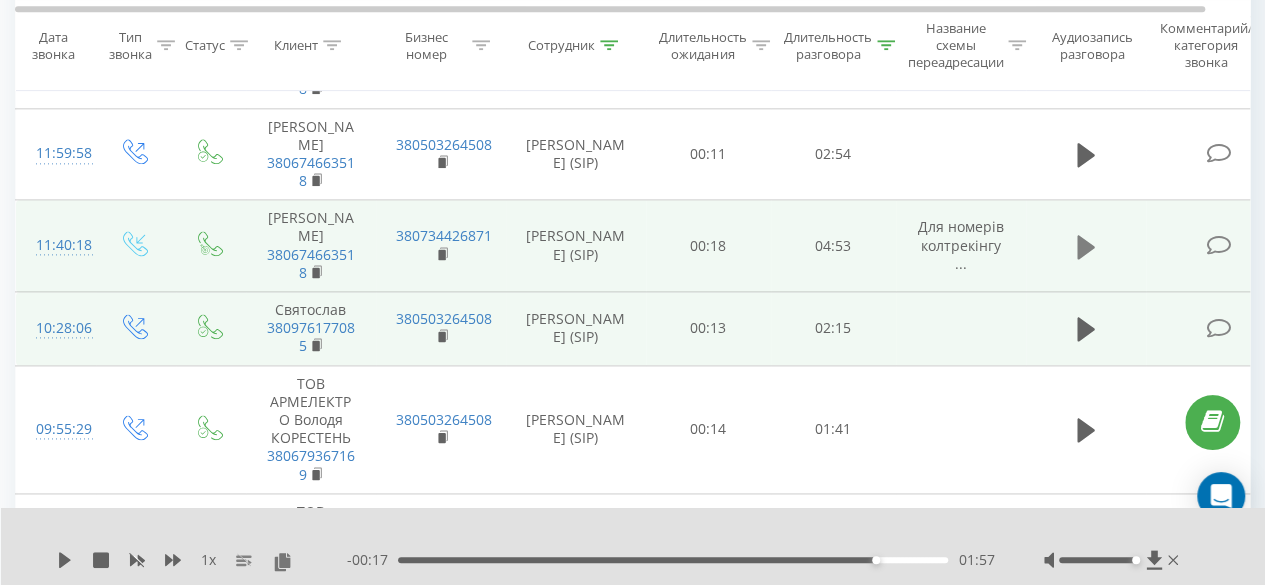click at bounding box center [1086, 247] 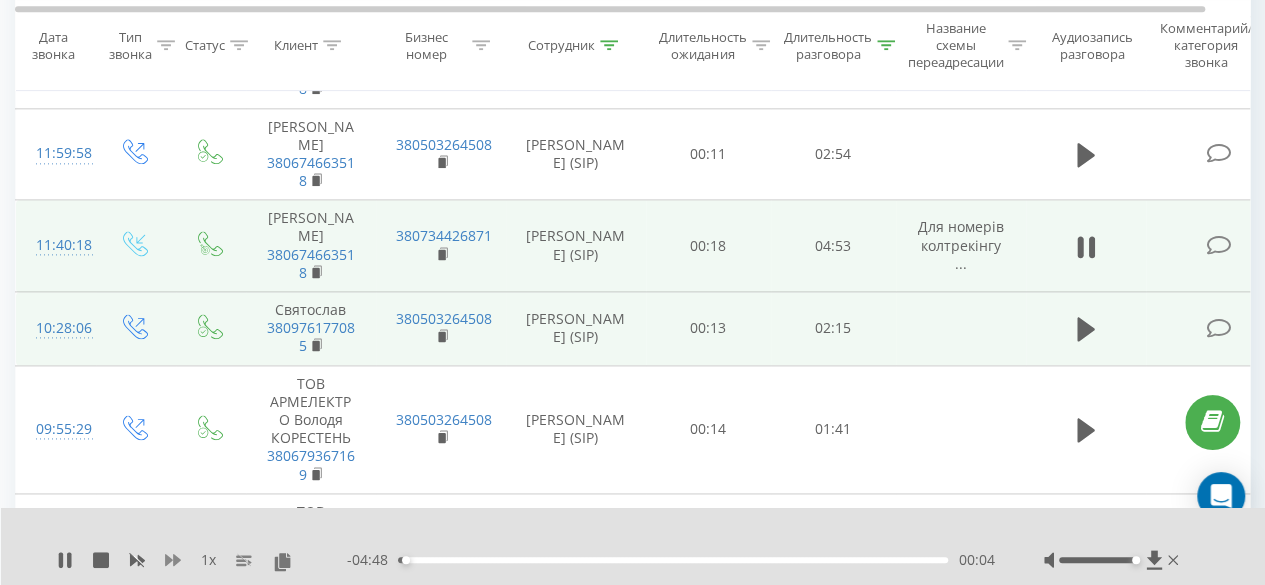 click 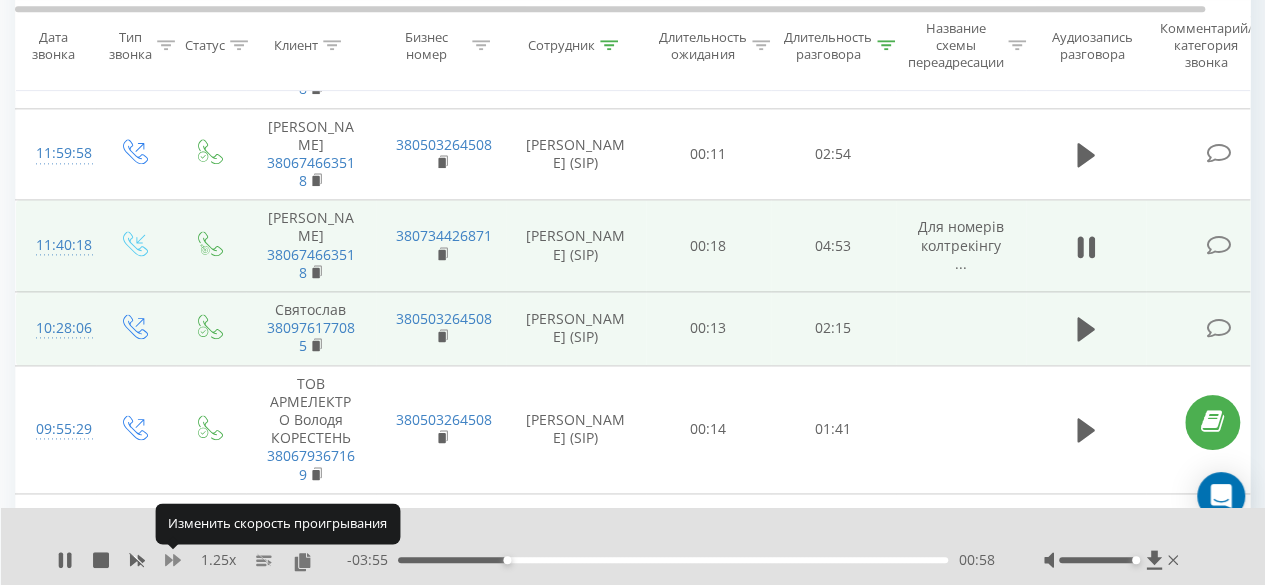 click 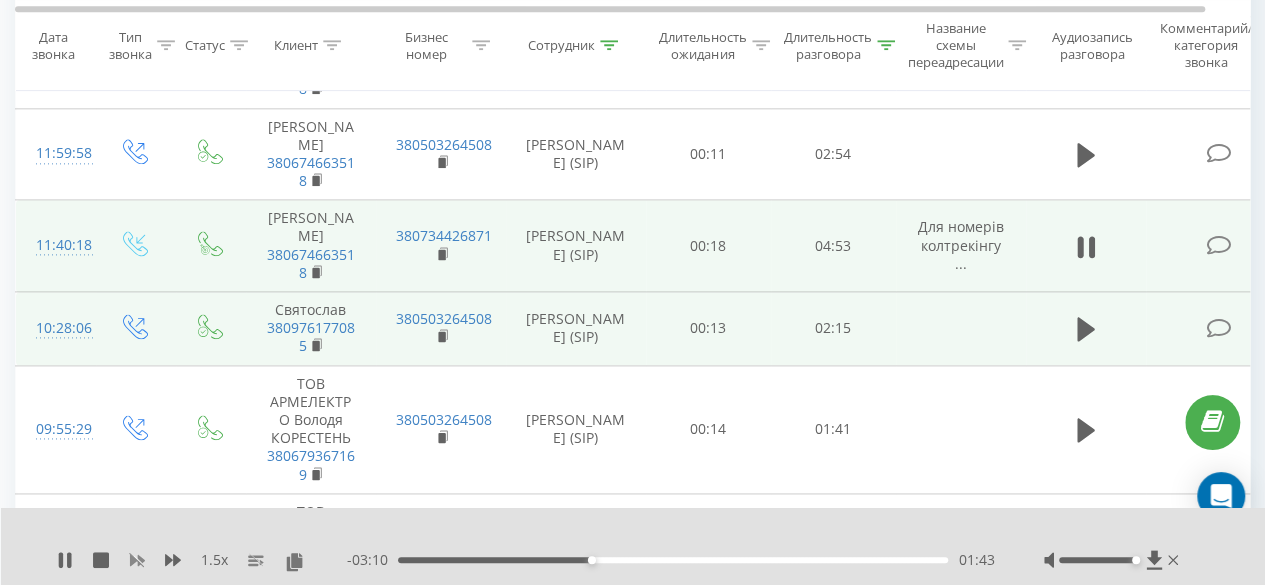 click 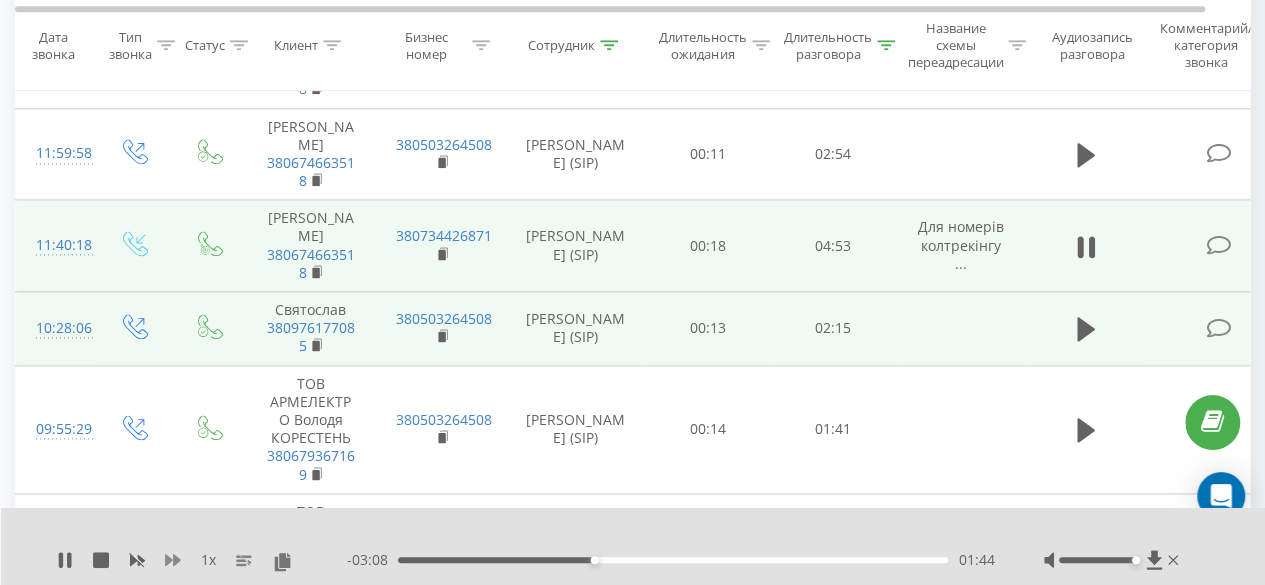 click 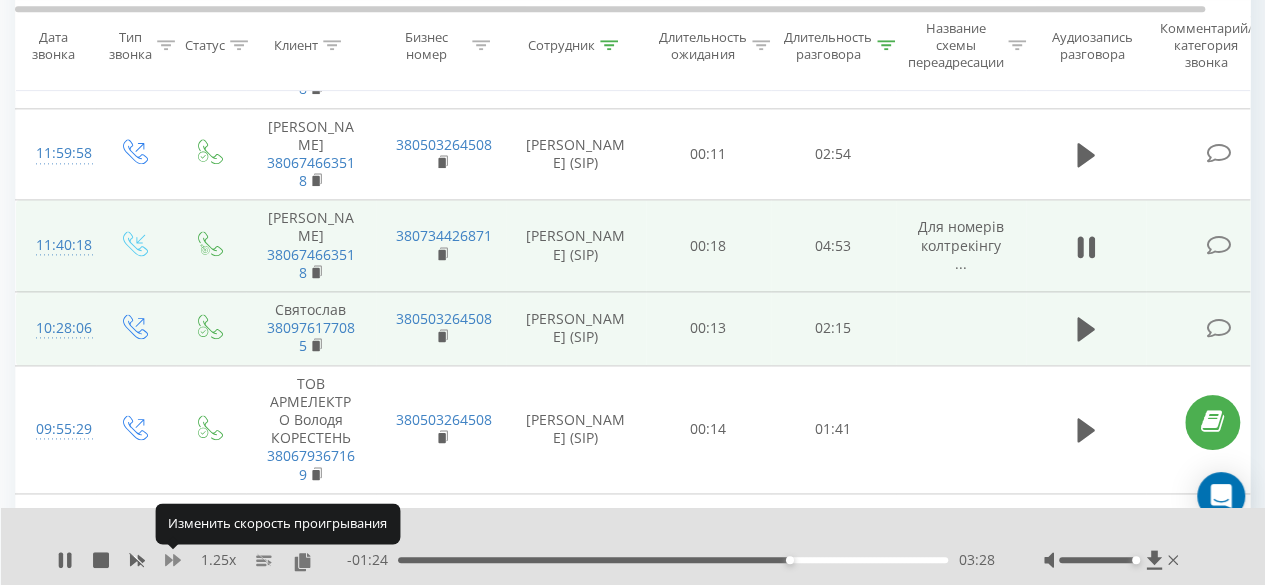 click 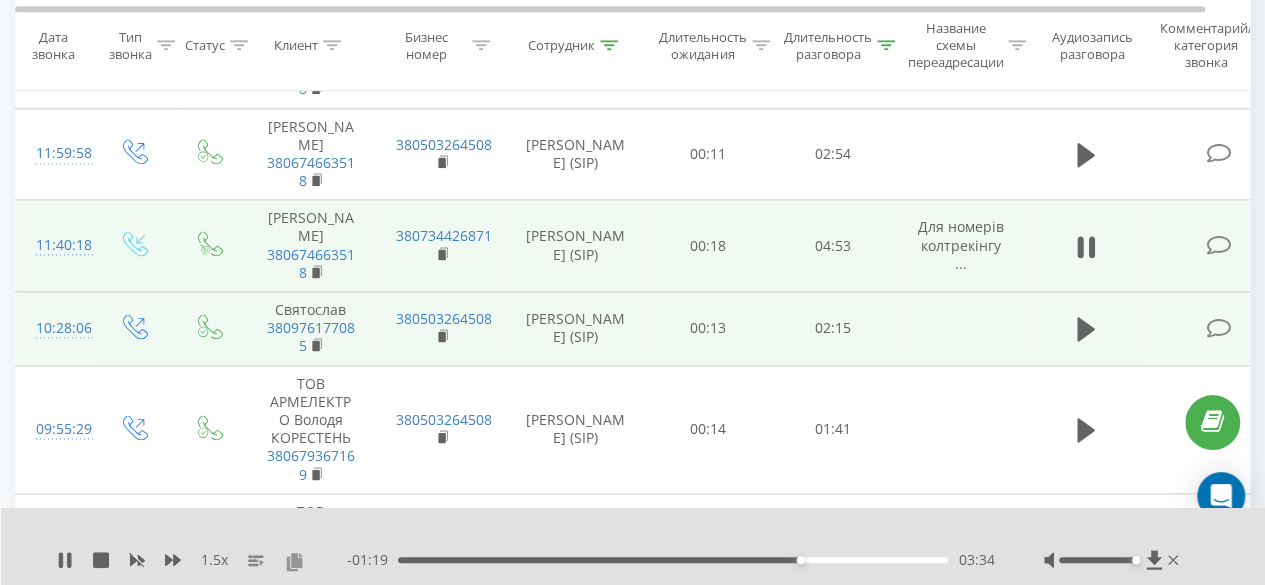 click at bounding box center (294, 561) 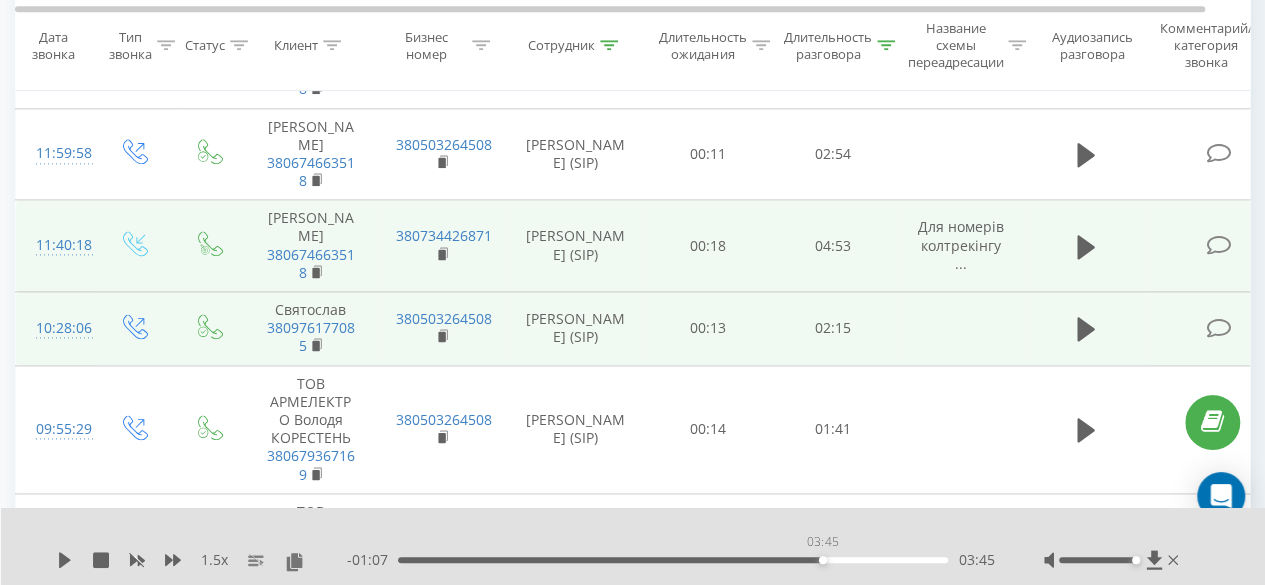 drag, startPoint x: 398, startPoint y: 561, endPoint x: 808, endPoint y: 562, distance: 410.00122 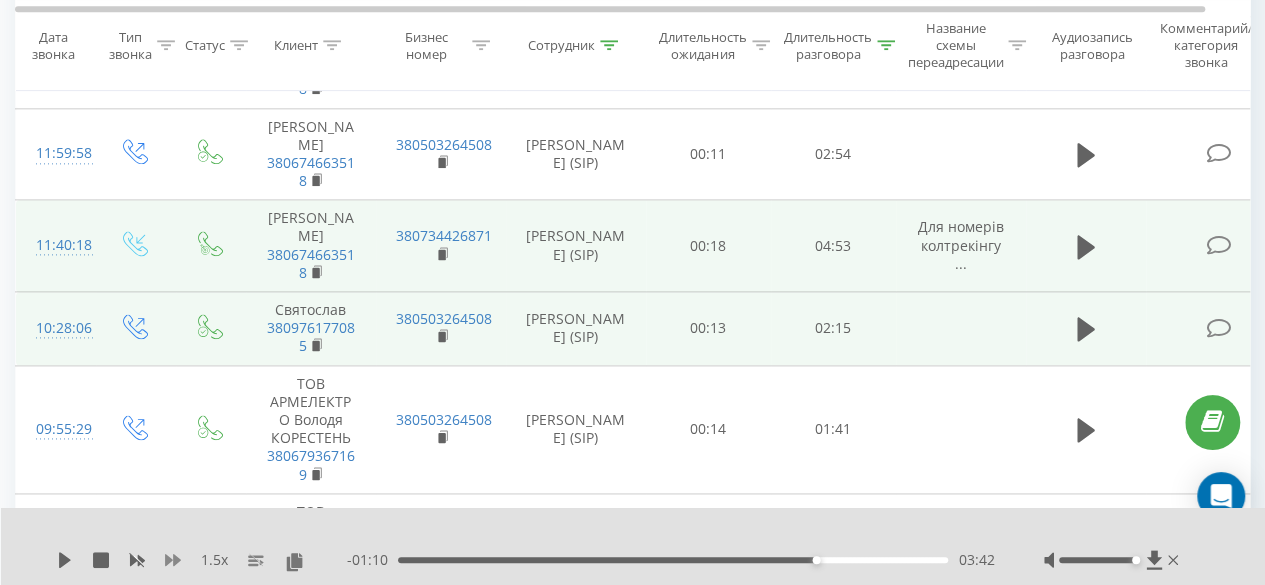 click 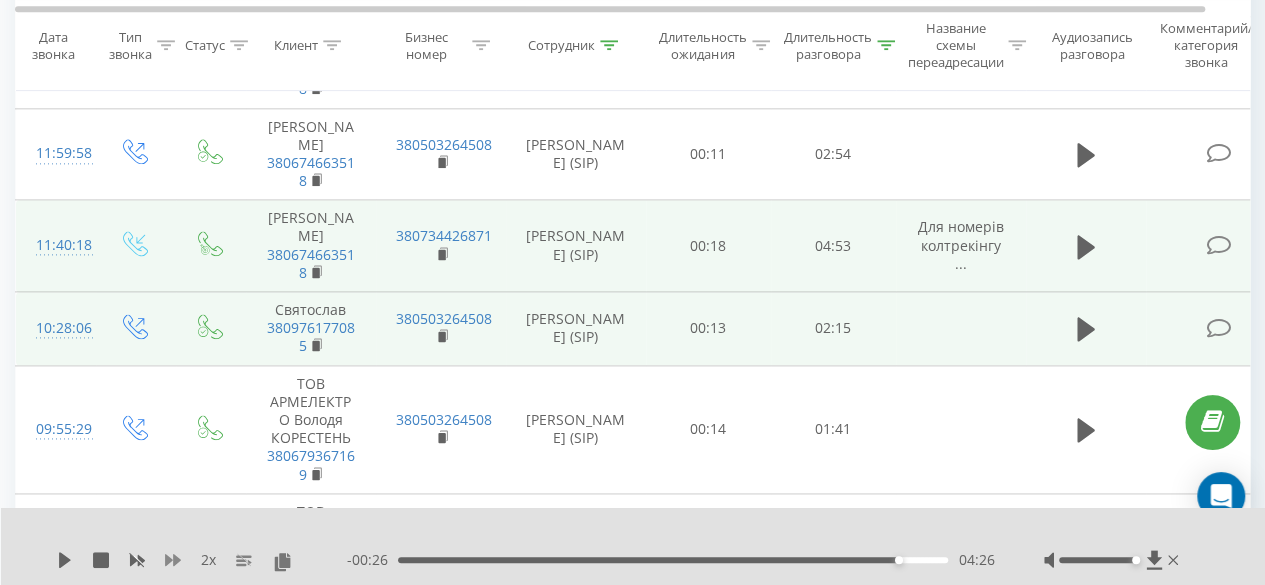 click 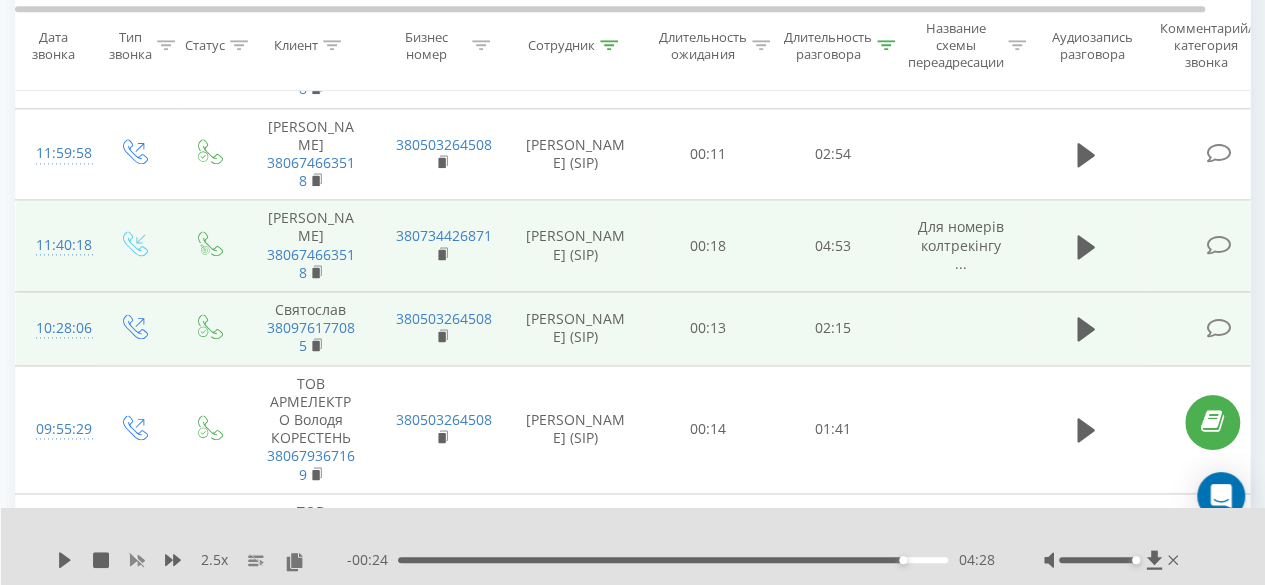 click 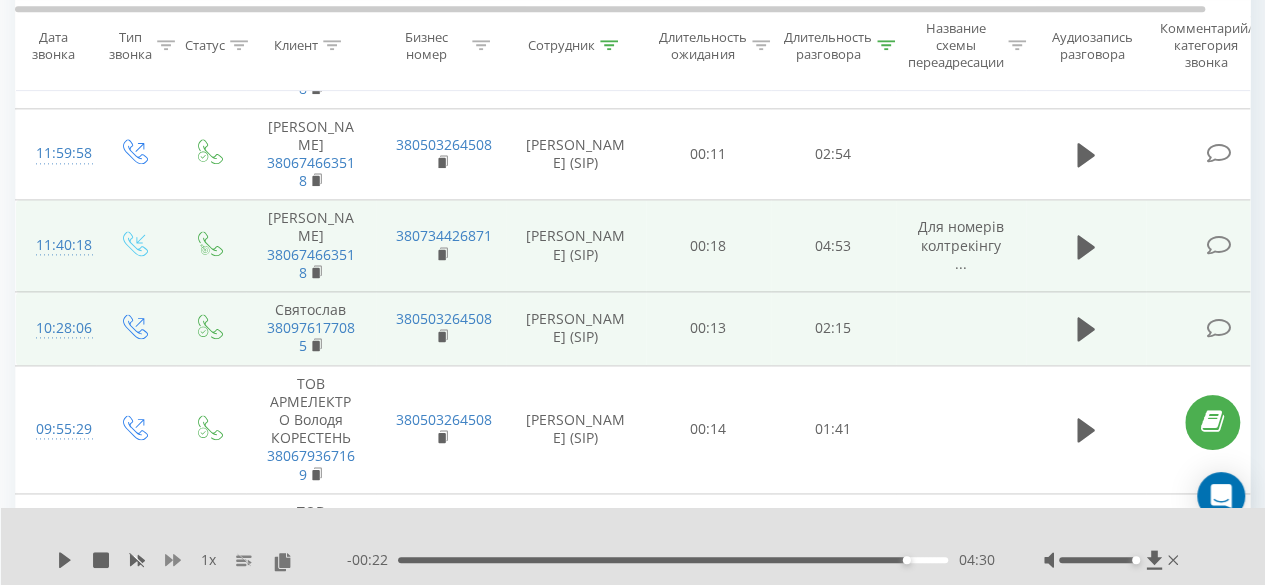 click 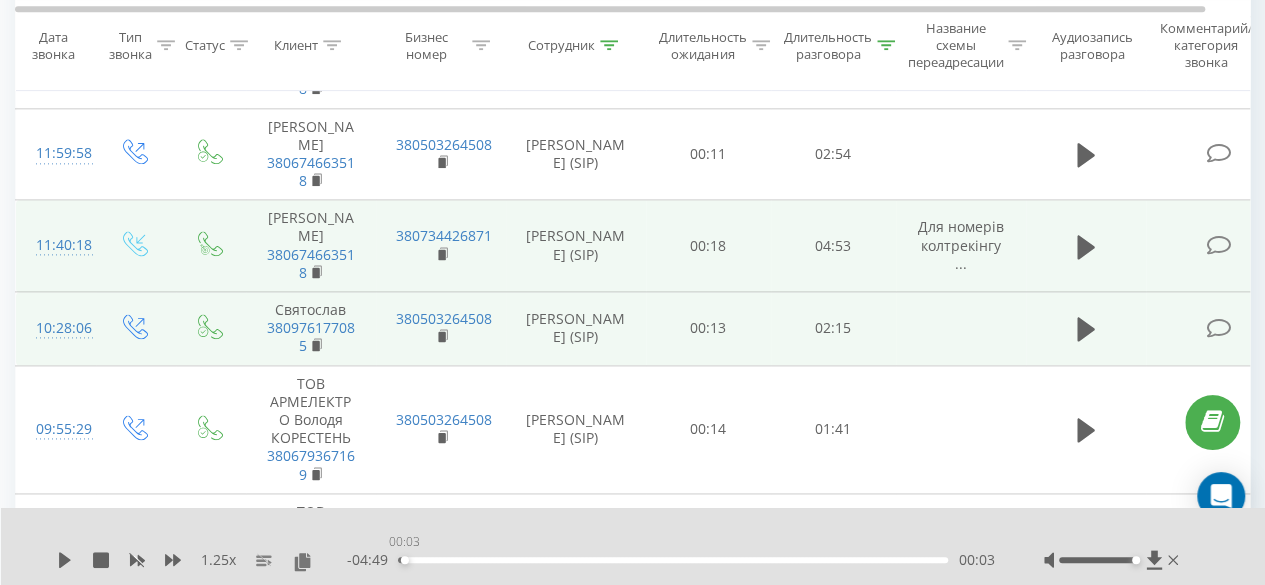 click on "00:03" at bounding box center (673, 560) 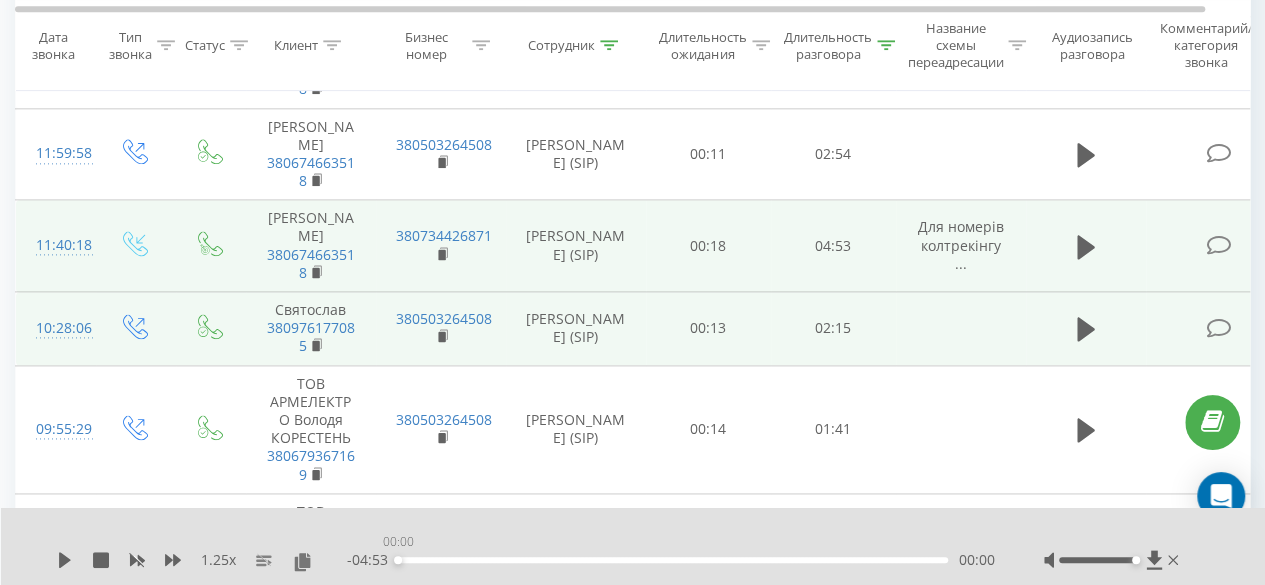 drag, startPoint x: 408, startPoint y: 559, endPoint x: 374, endPoint y: 559, distance: 34 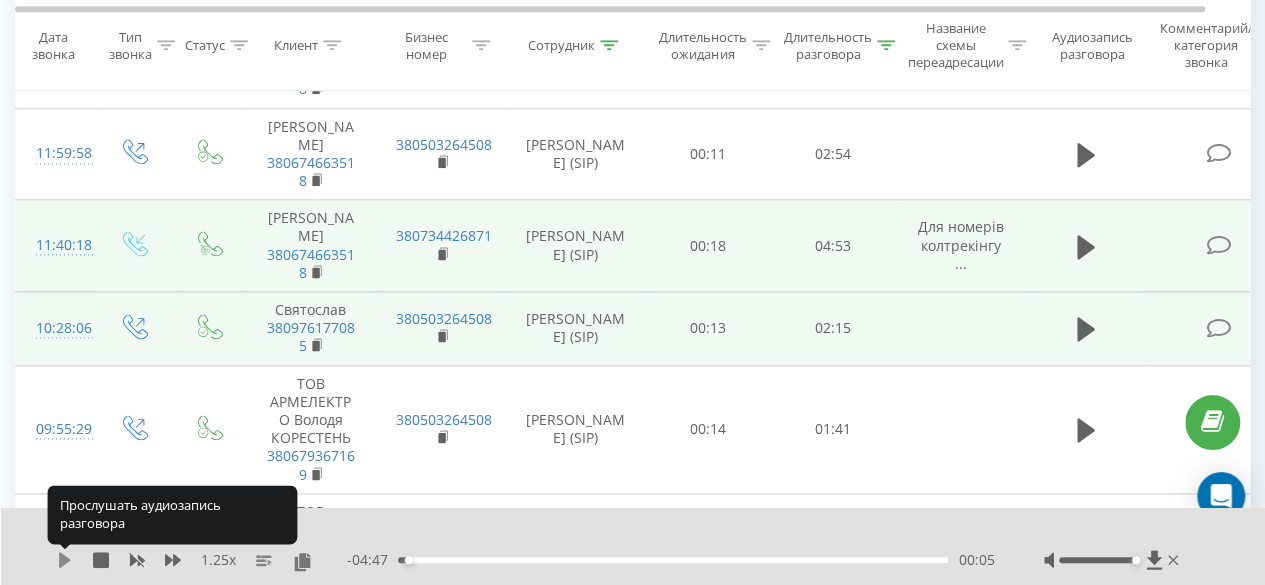 click 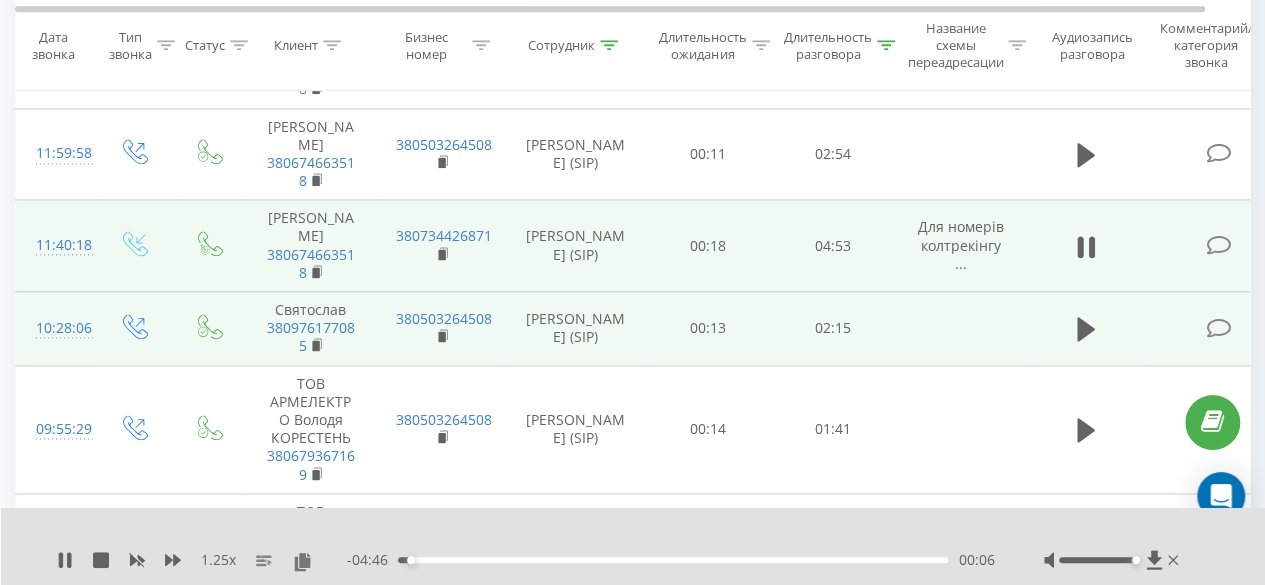 click 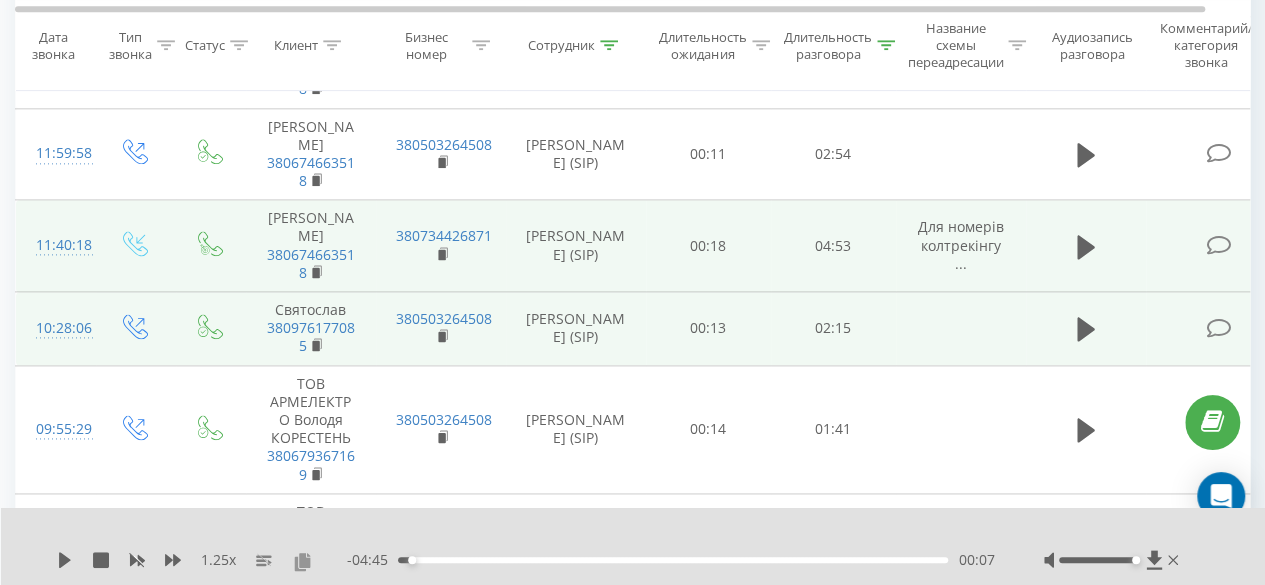 click at bounding box center (302, 561) 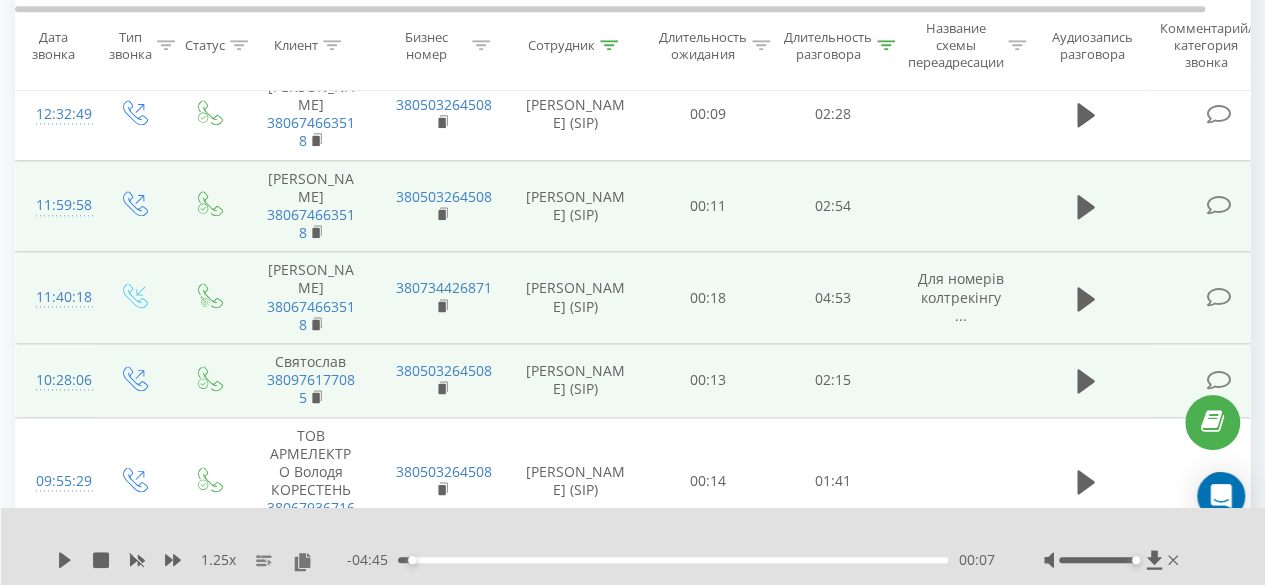 scroll, scrollTop: 1035, scrollLeft: 0, axis: vertical 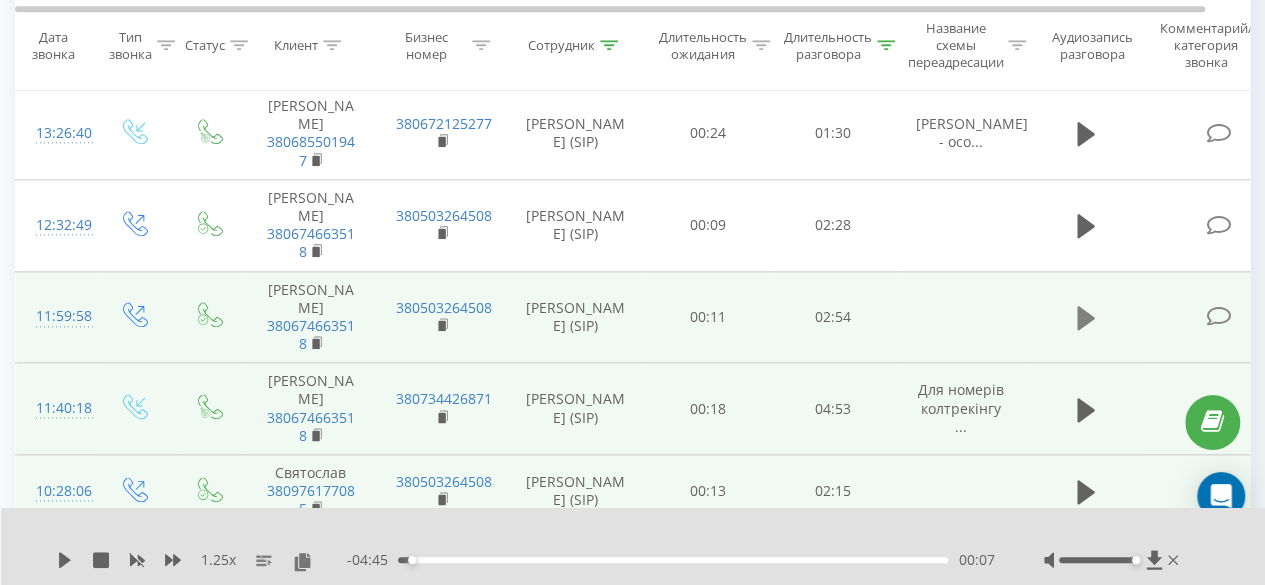 click 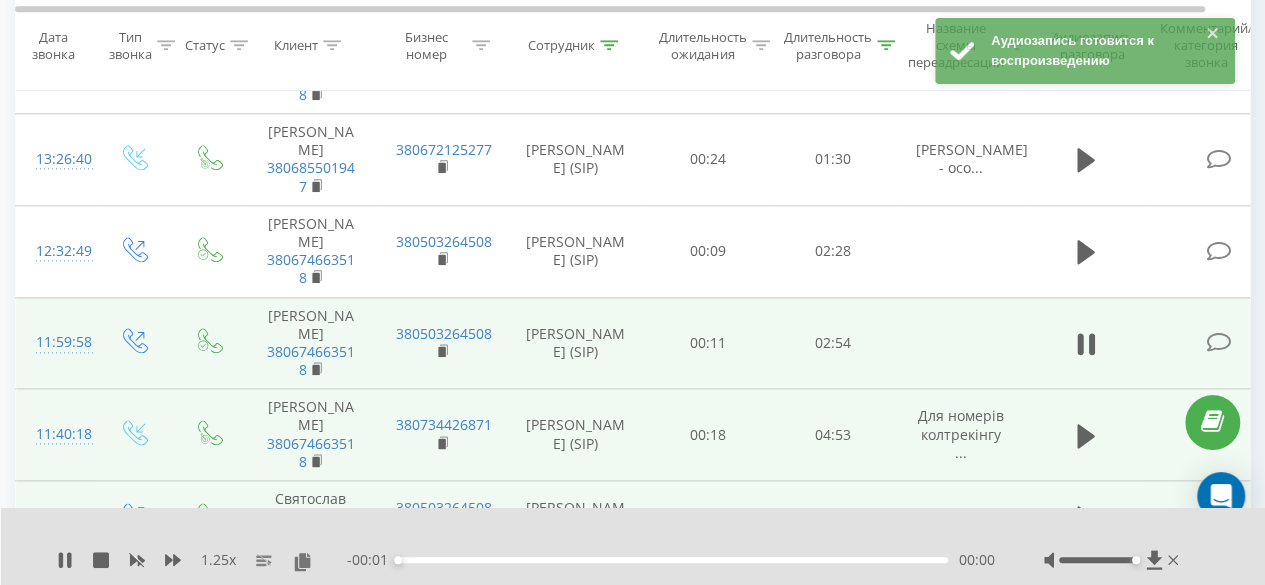scroll, scrollTop: 1004, scrollLeft: 0, axis: vertical 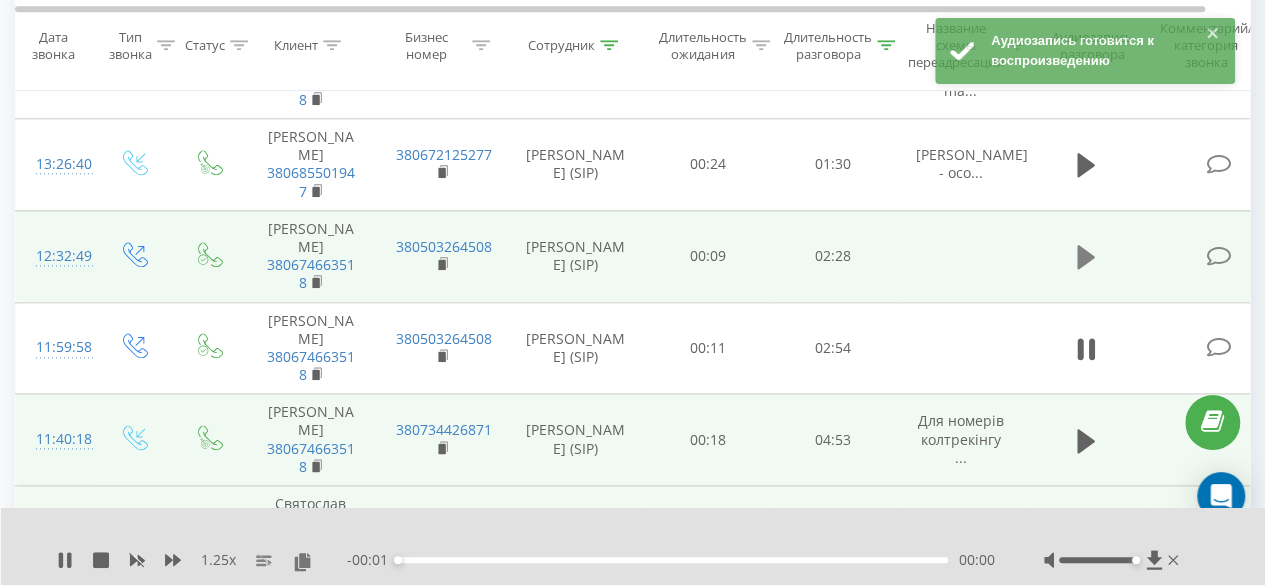 click 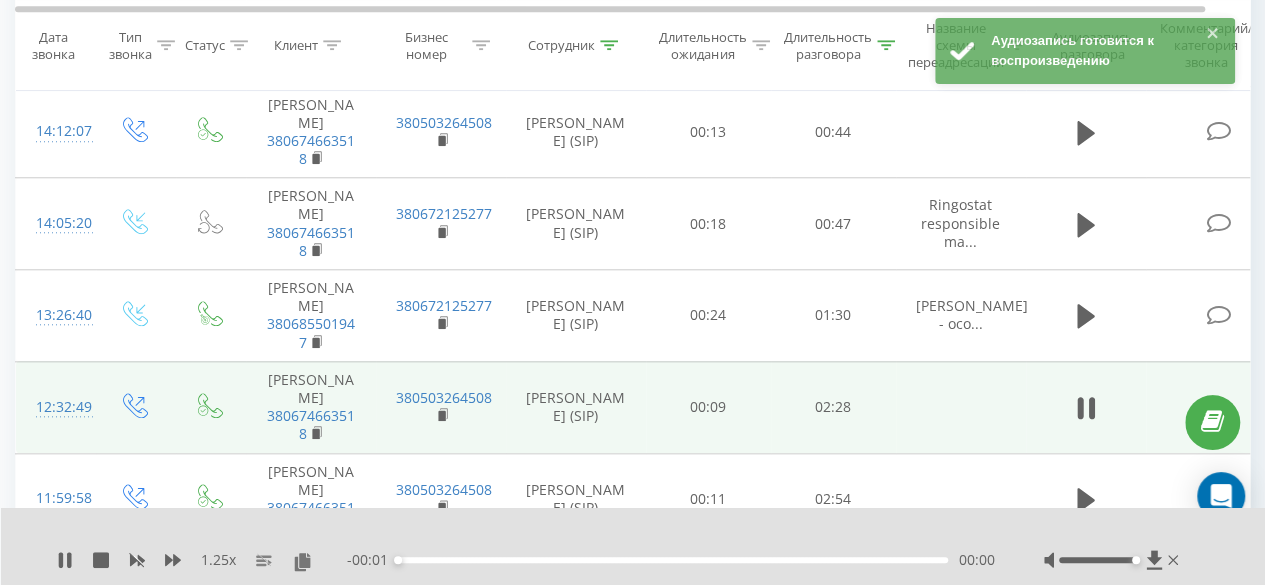 scroll, scrollTop: 852, scrollLeft: 0, axis: vertical 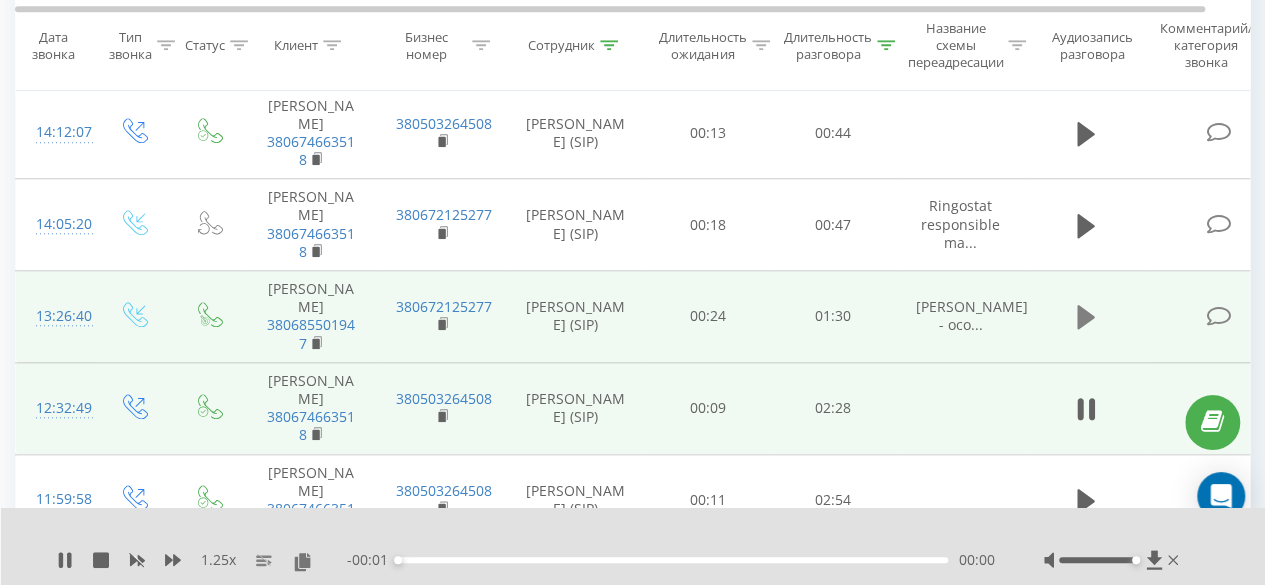 click 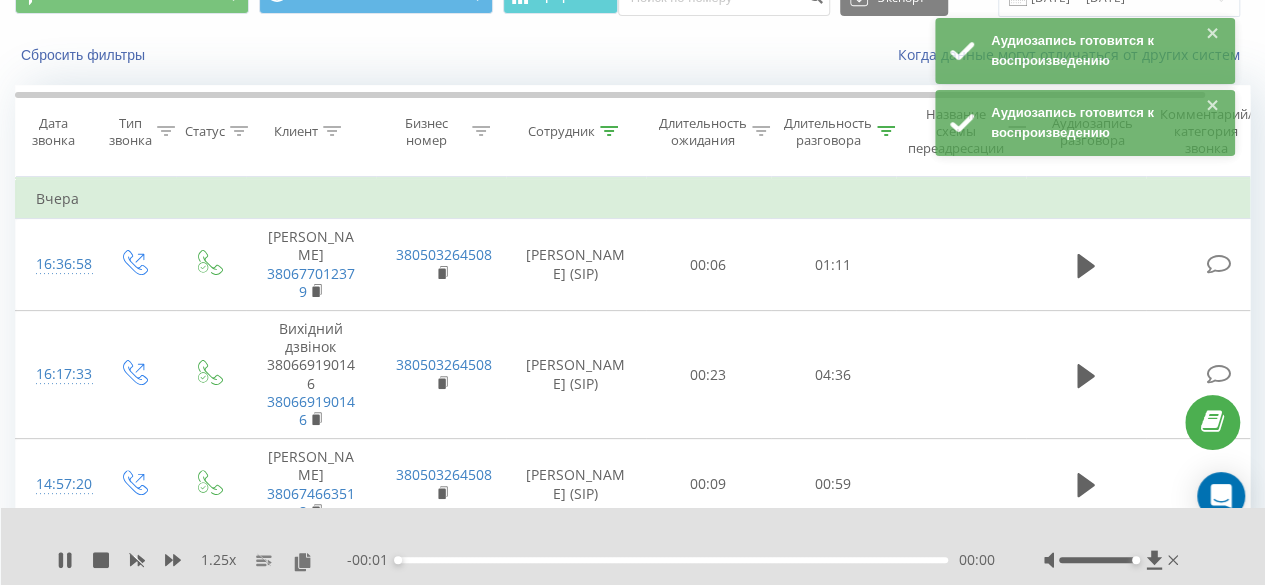 scroll, scrollTop: 94, scrollLeft: 0, axis: vertical 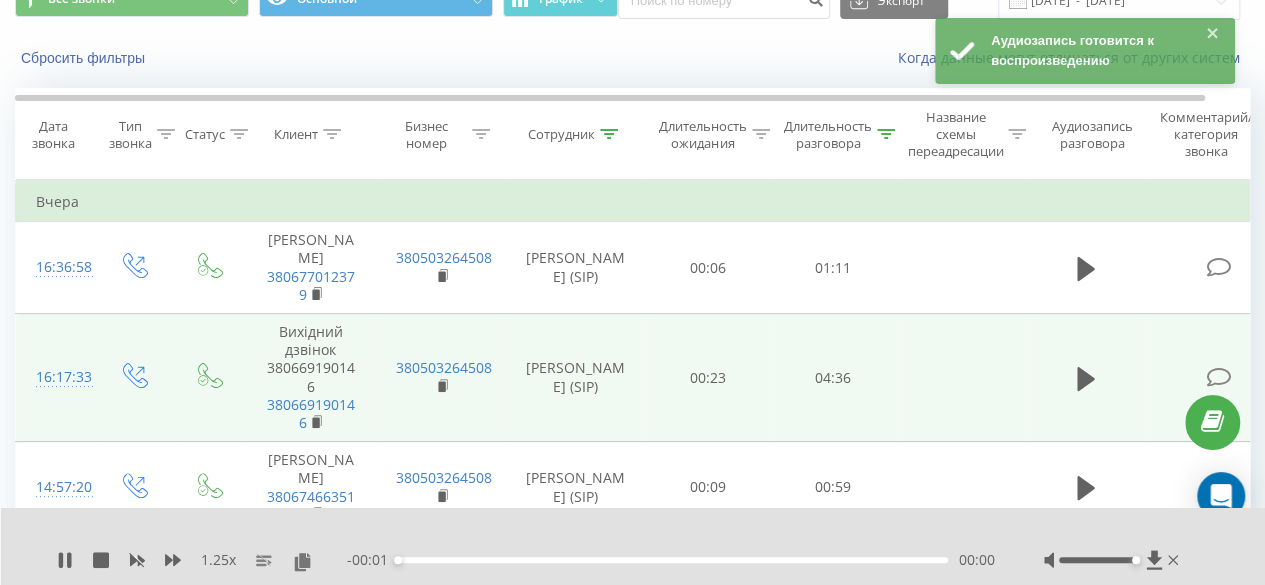 click at bounding box center (1086, 378) 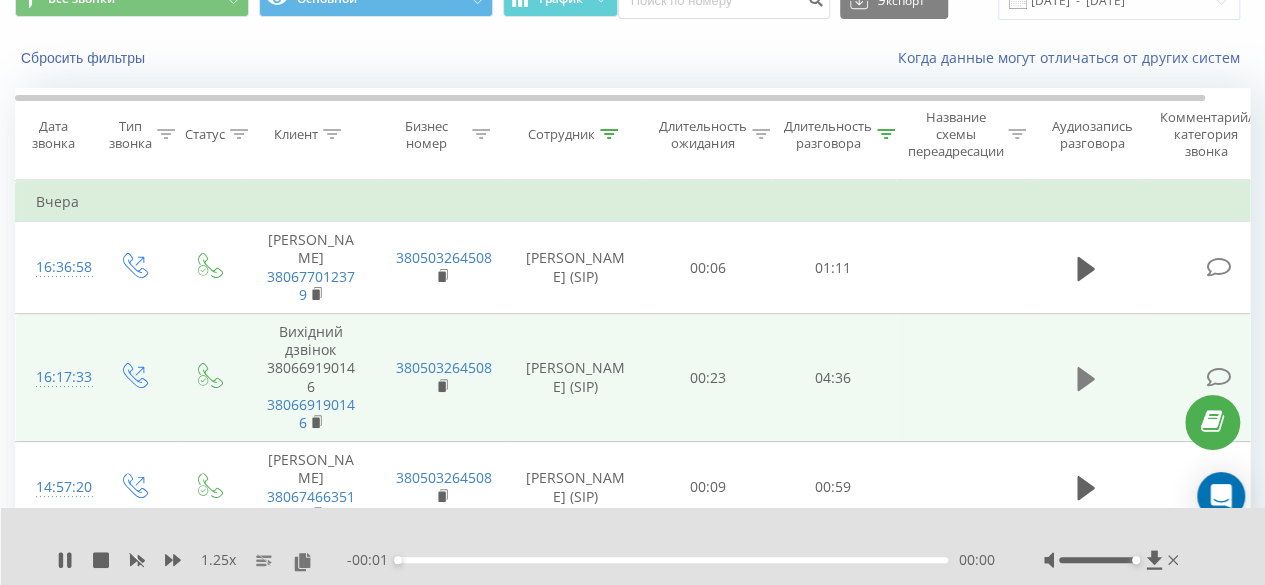 click 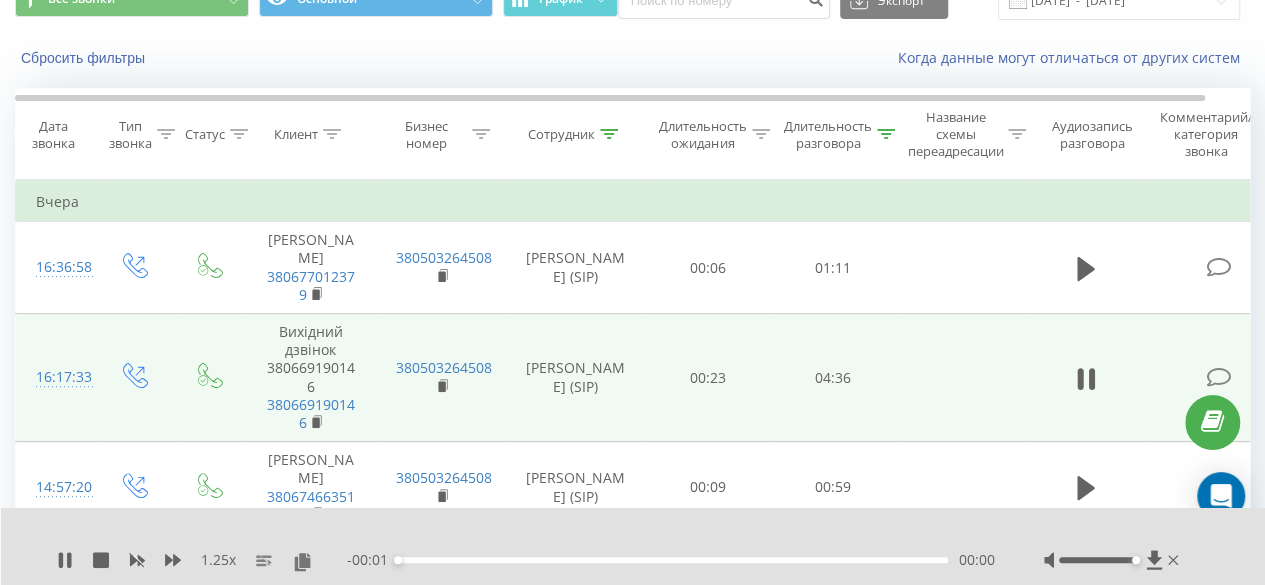 click on "00:00" at bounding box center (673, 560) 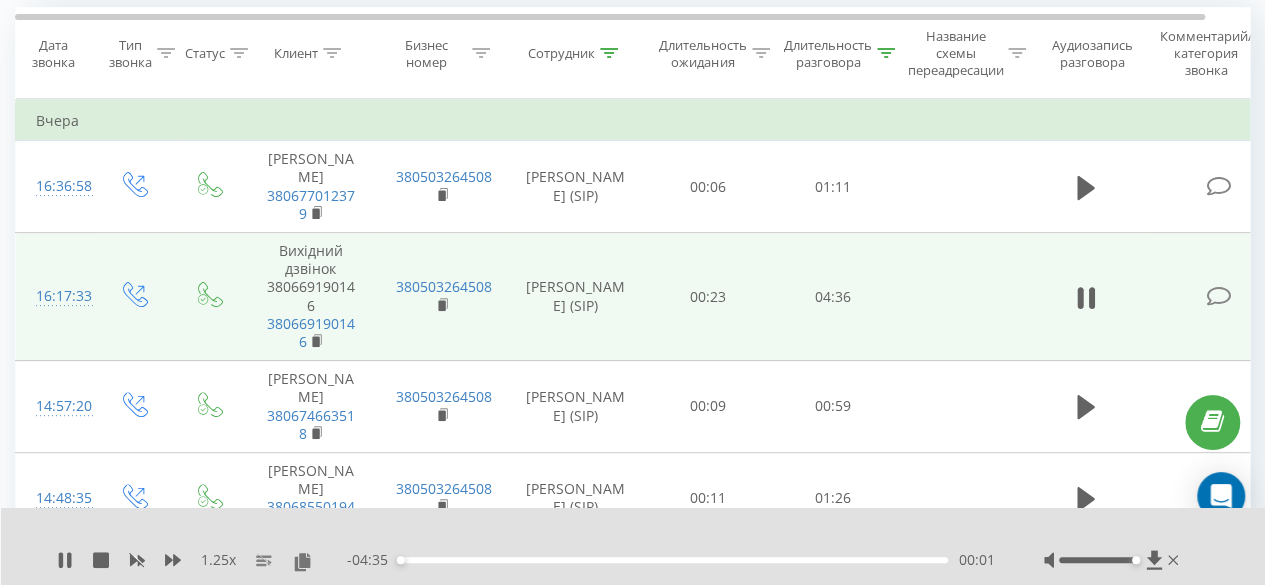 scroll, scrollTop: 176, scrollLeft: 0, axis: vertical 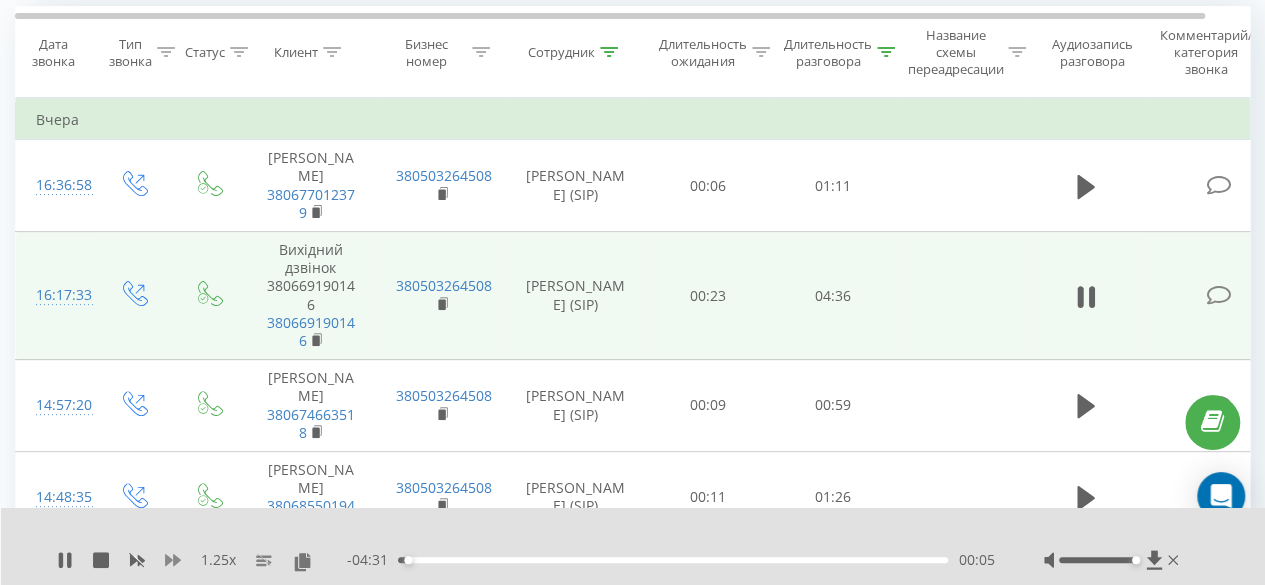 click 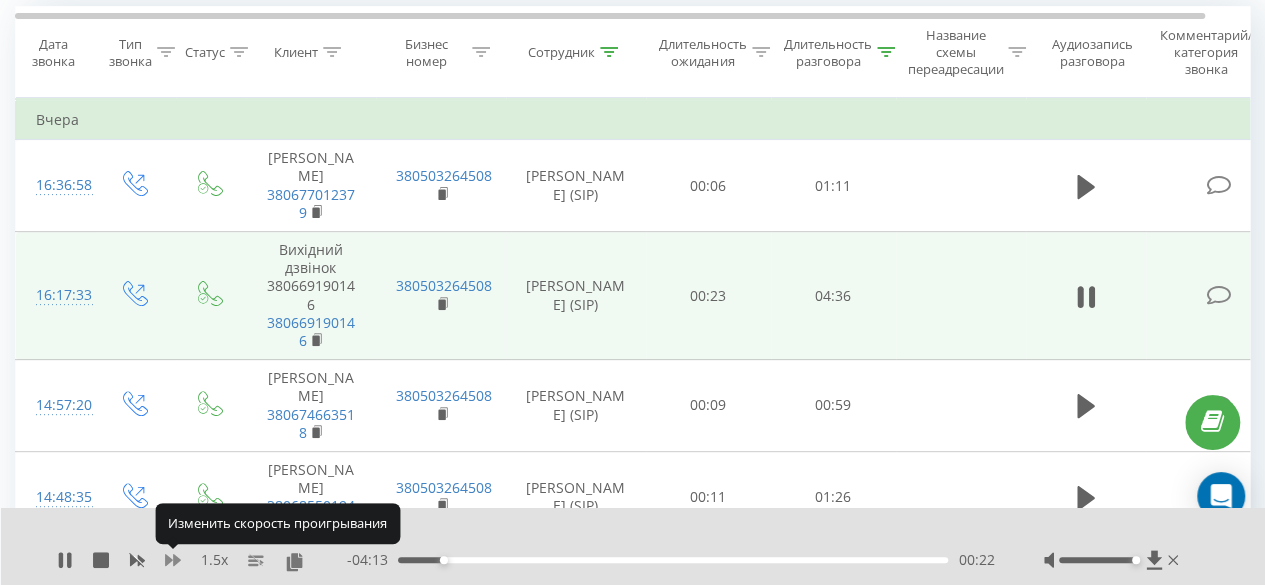 click 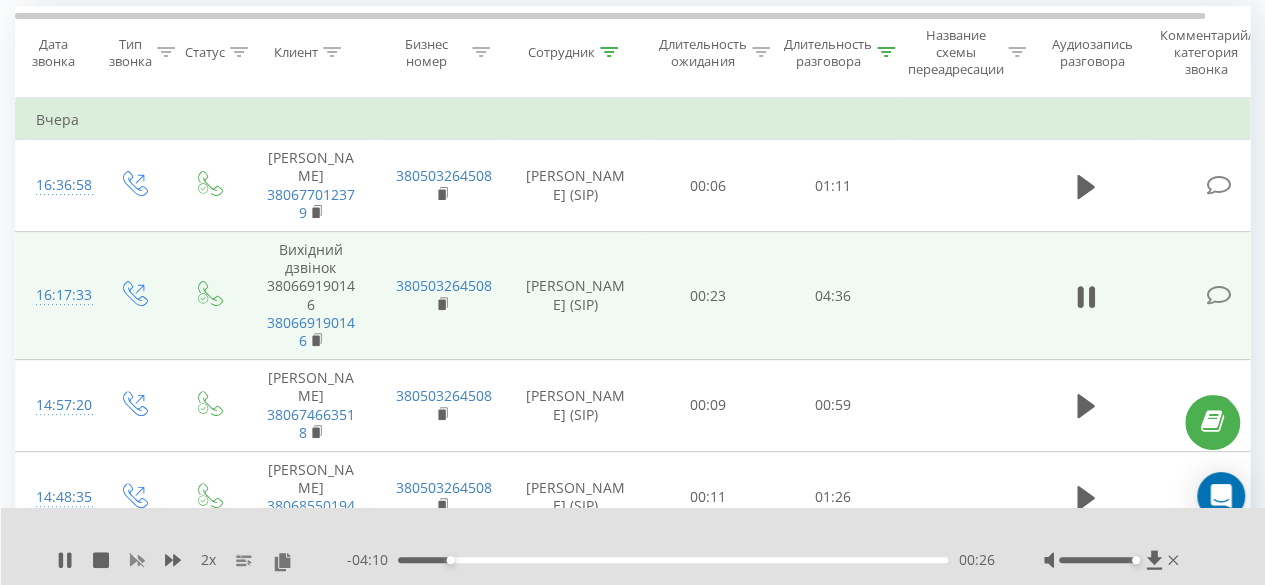 click 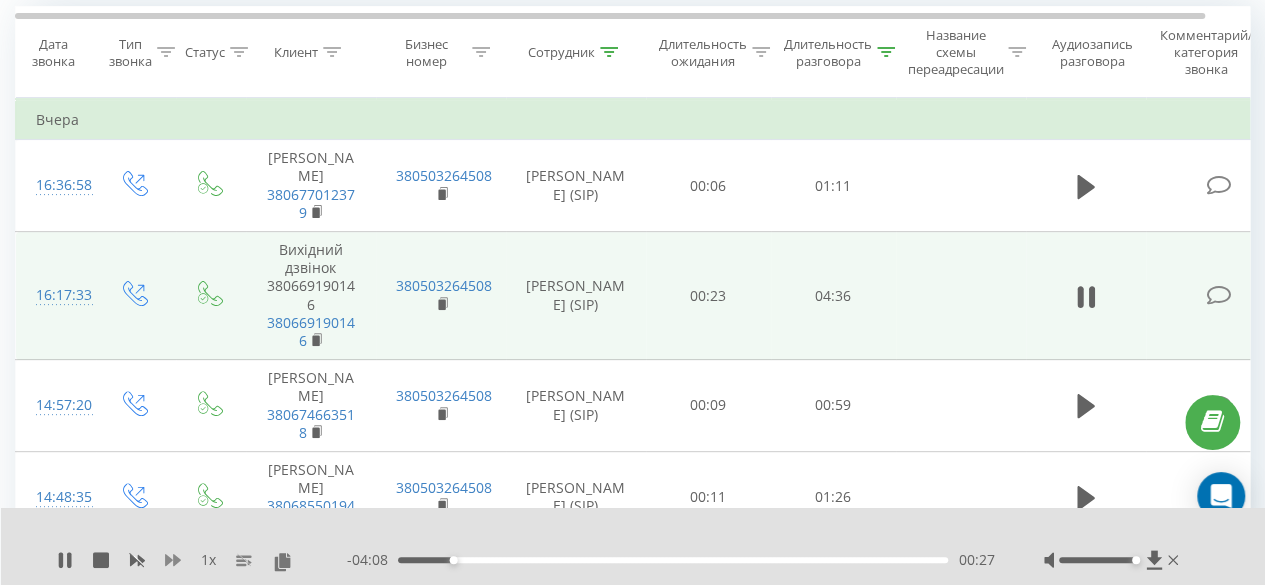 click 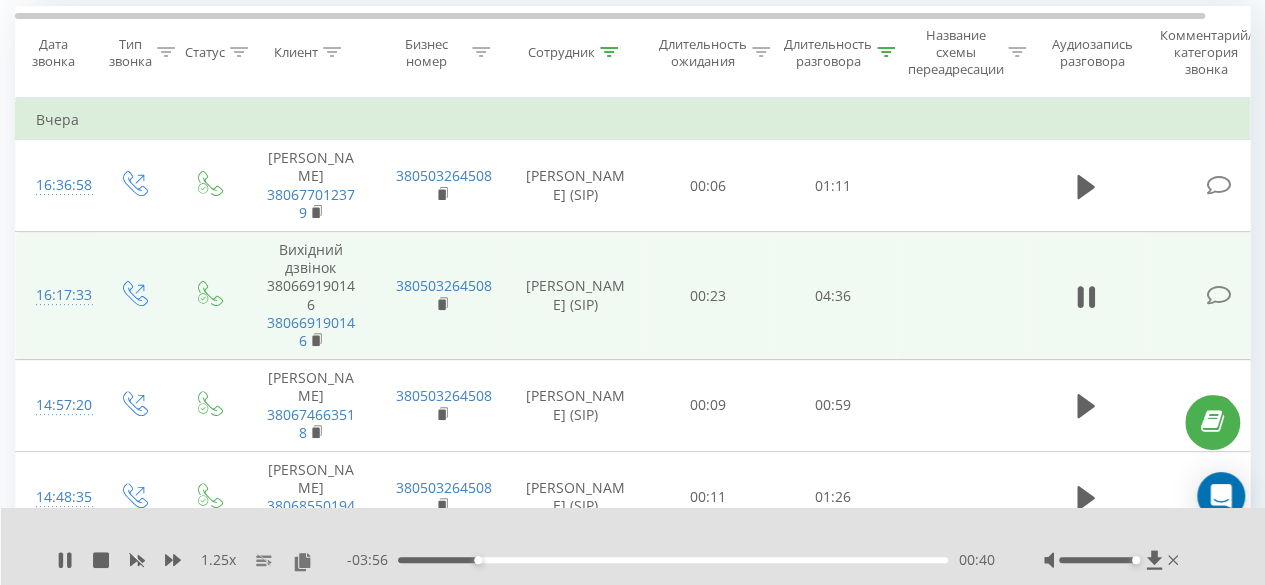 click at bounding box center (620, 534) 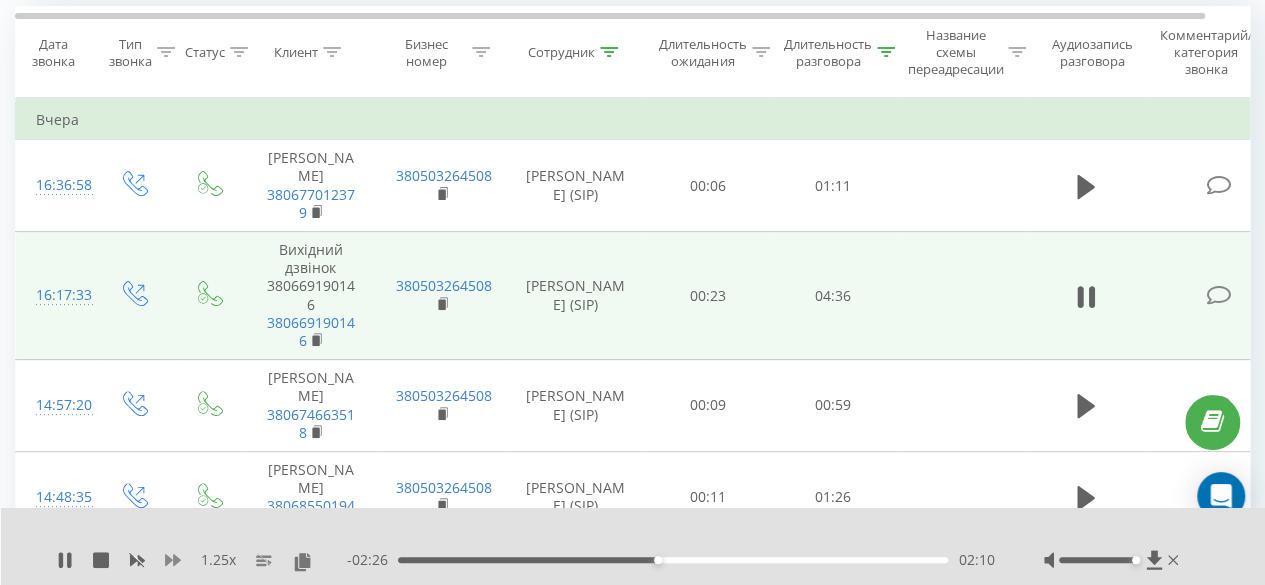 click 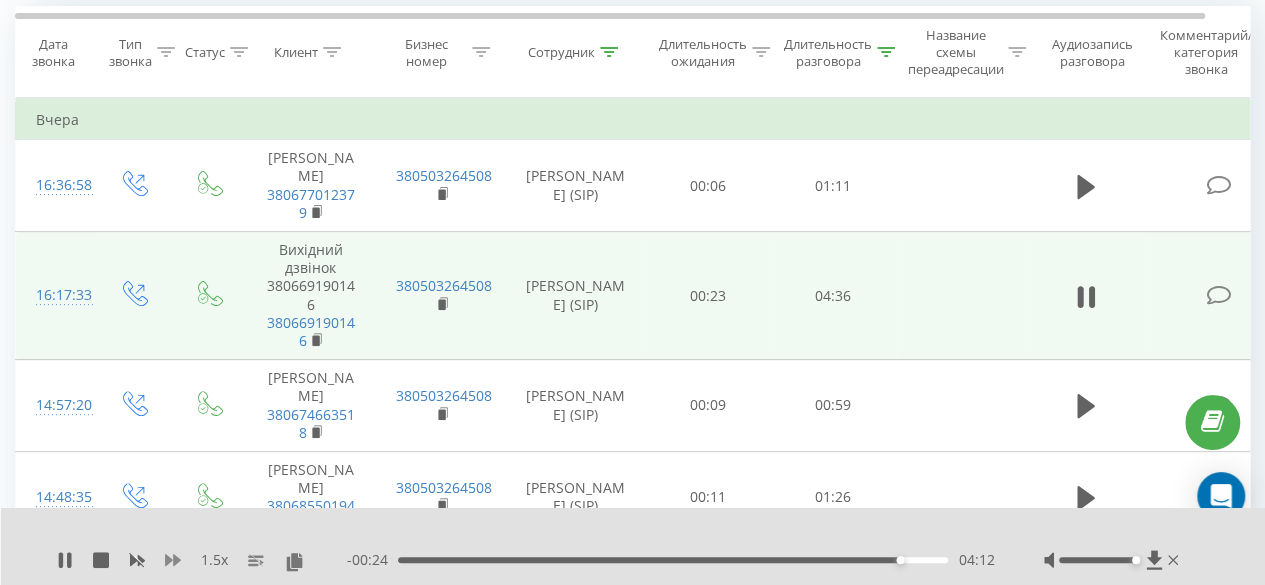click 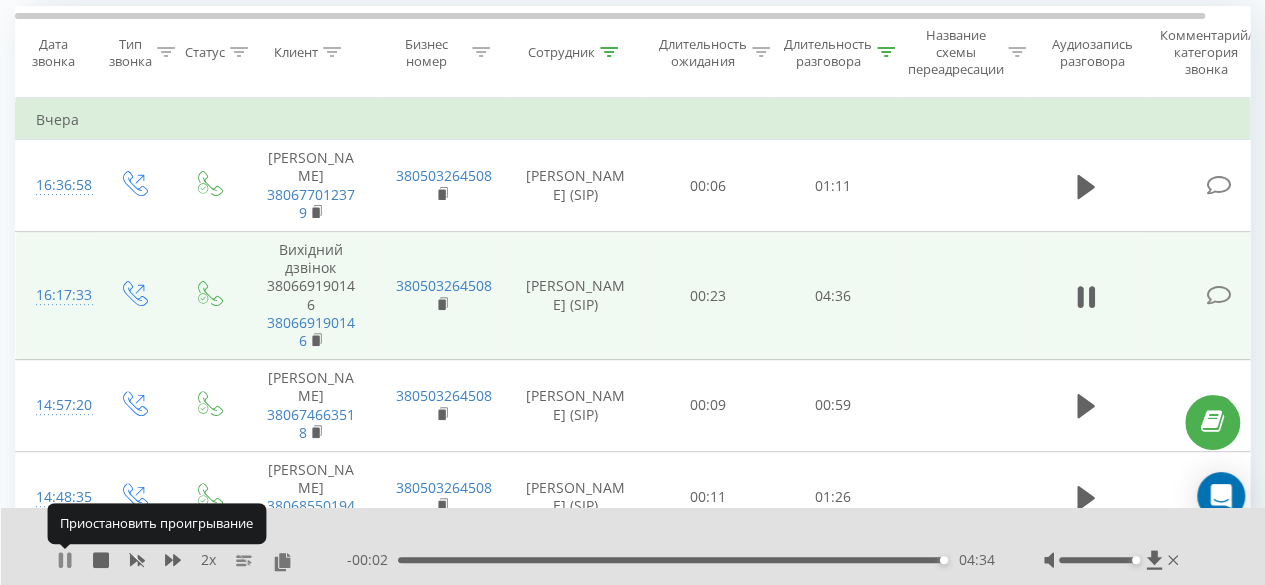 click 